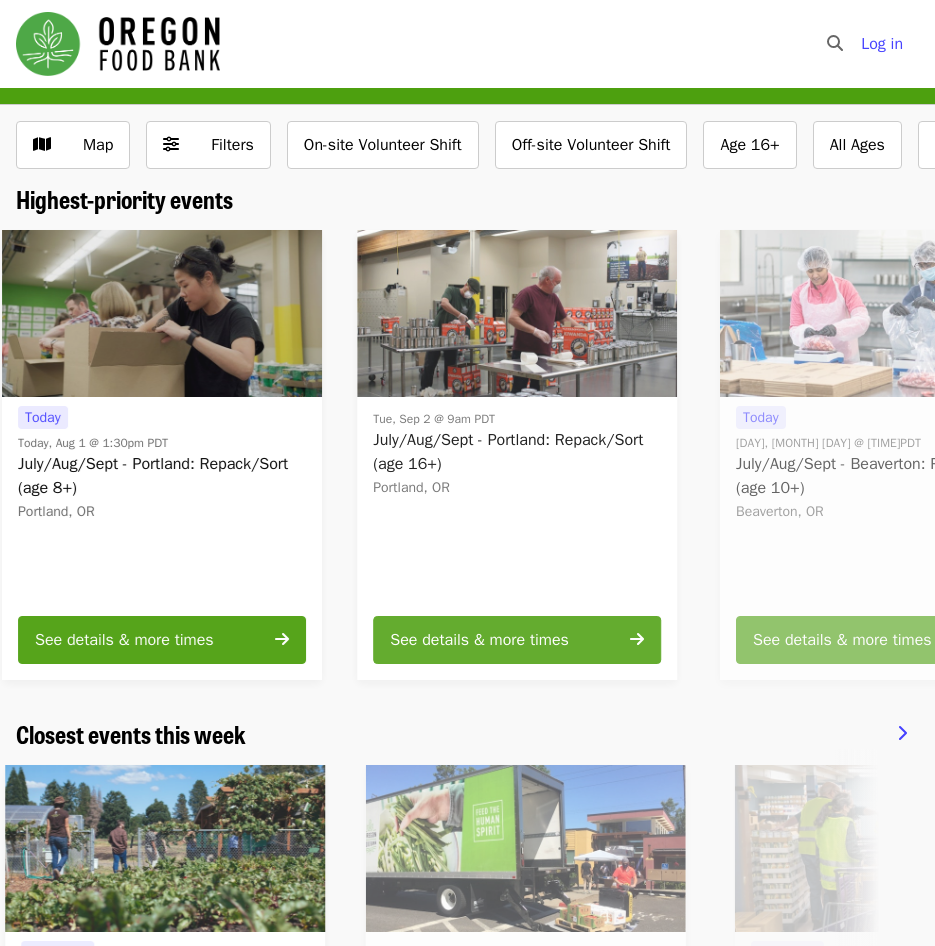 scroll, scrollTop: 0, scrollLeft: 0, axis: both 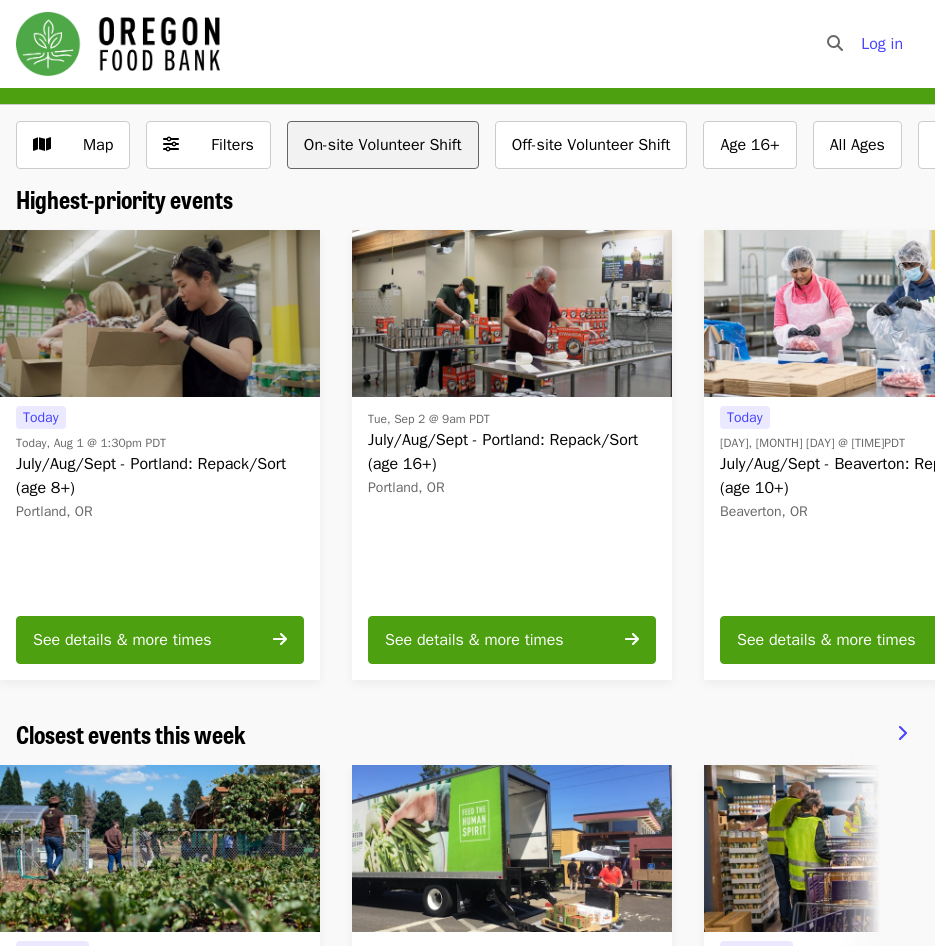 click on "On-site Volunteer Shift" at bounding box center [383, 145] 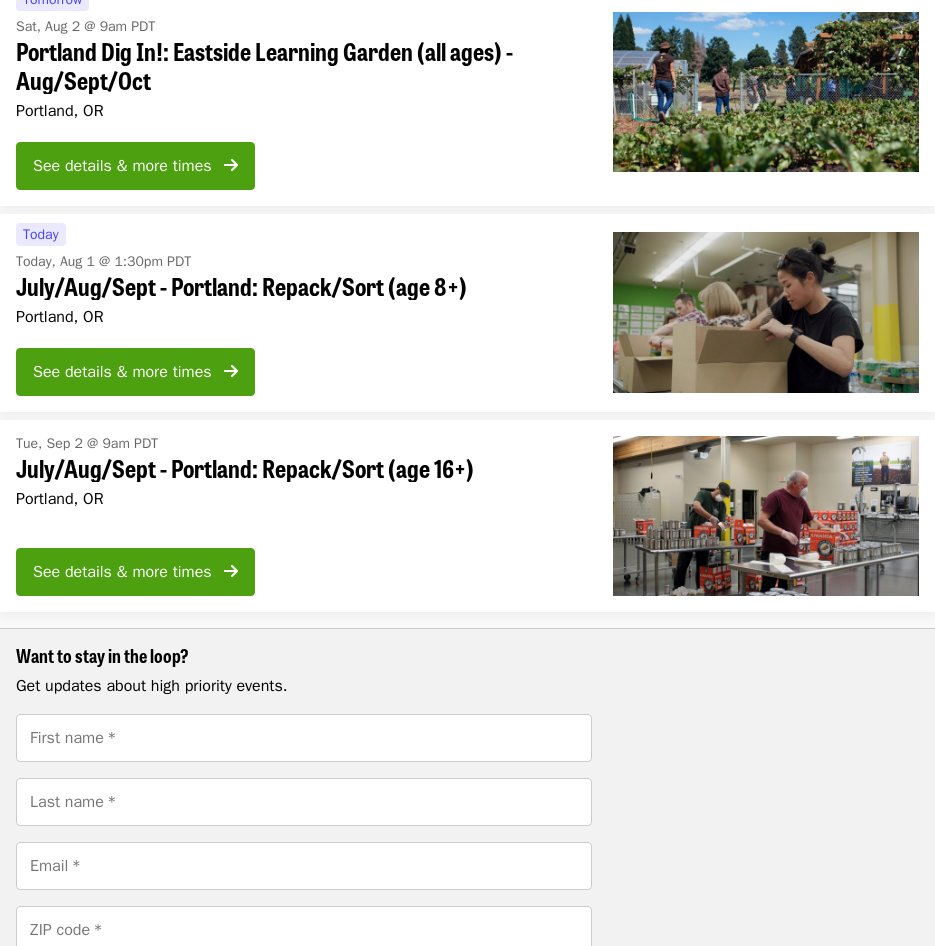 scroll, scrollTop: 300, scrollLeft: 0, axis: vertical 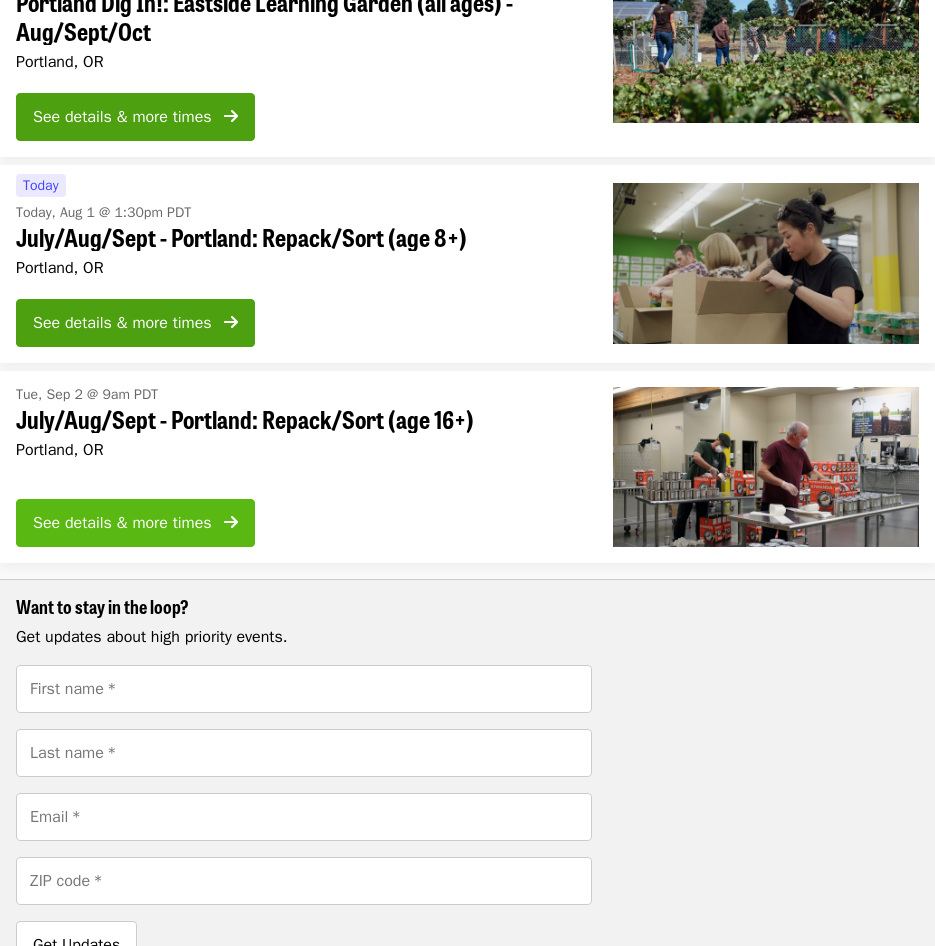 click on "See details & more times" at bounding box center (122, 523) 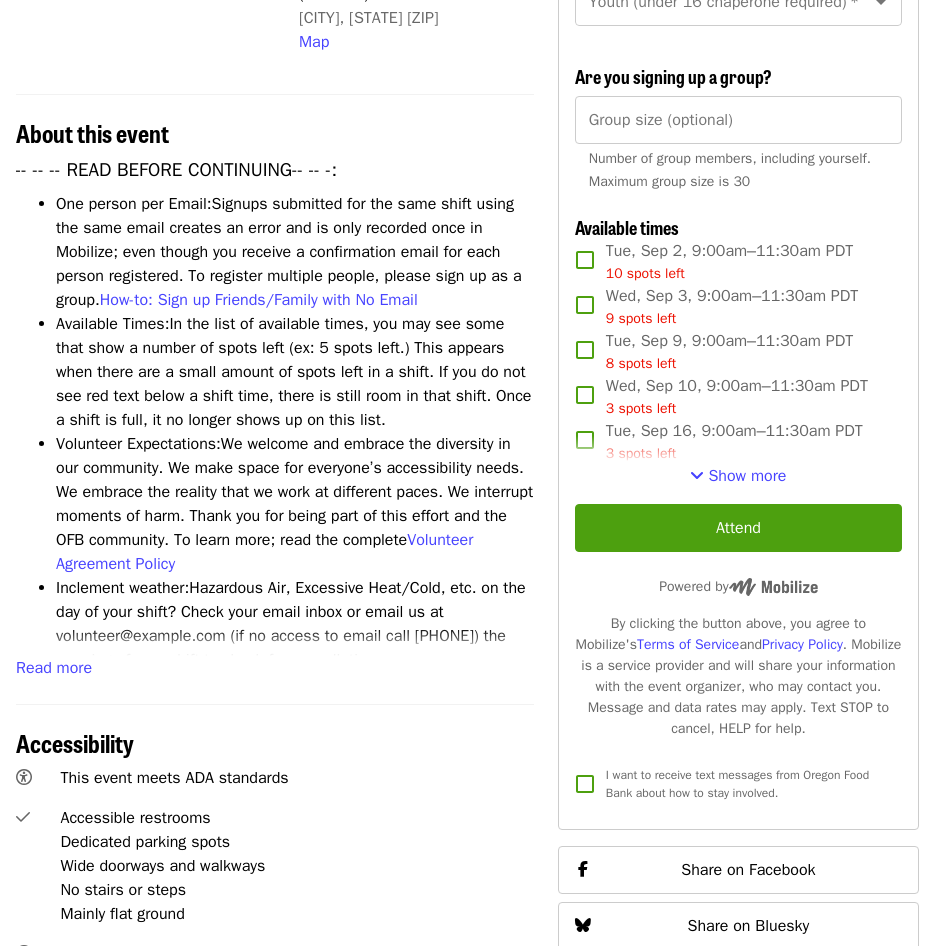 scroll, scrollTop: 600, scrollLeft: 0, axis: vertical 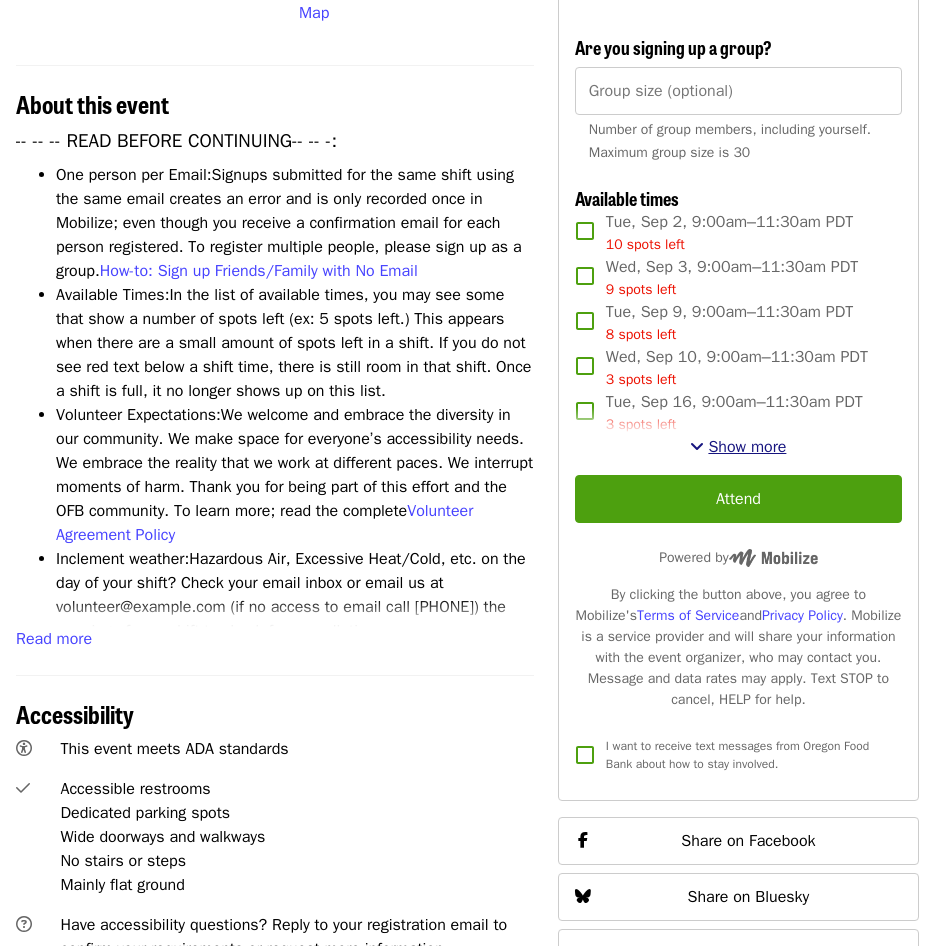 click on "Show more" at bounding box center [747, 447] 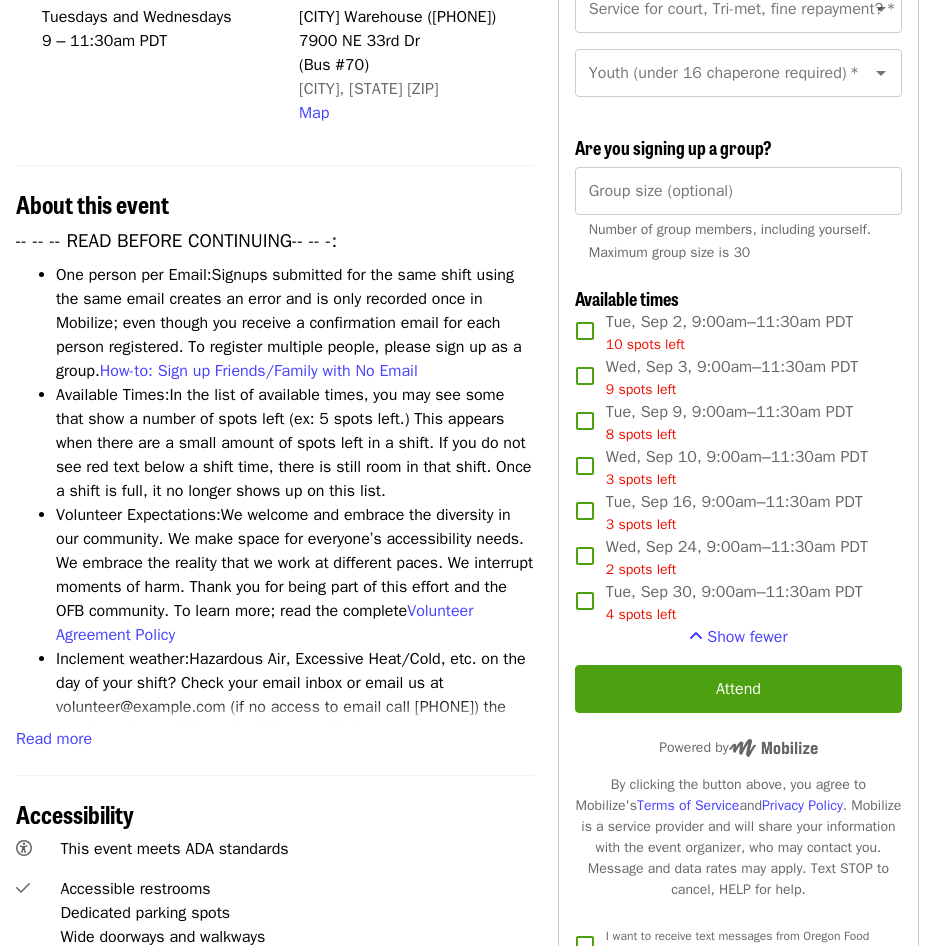 scroll, scrollTop: 0, scrollLeft: 0, axis: both 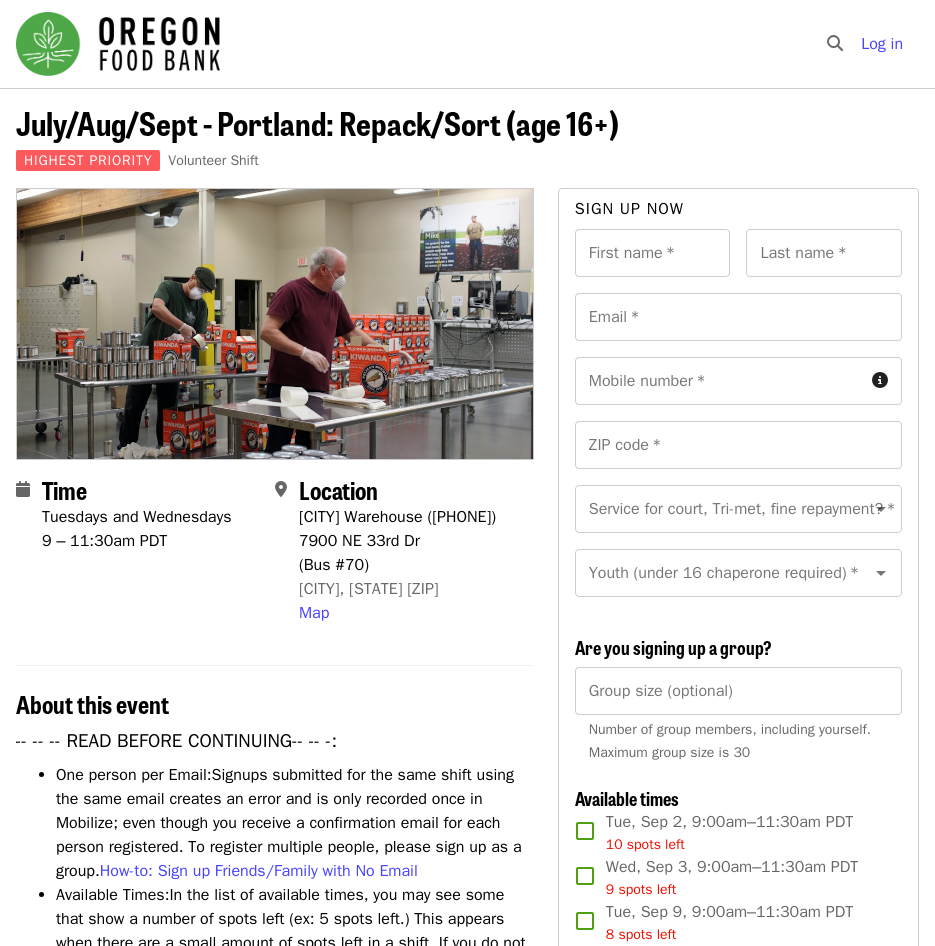 click at bounding box center [118, 44] 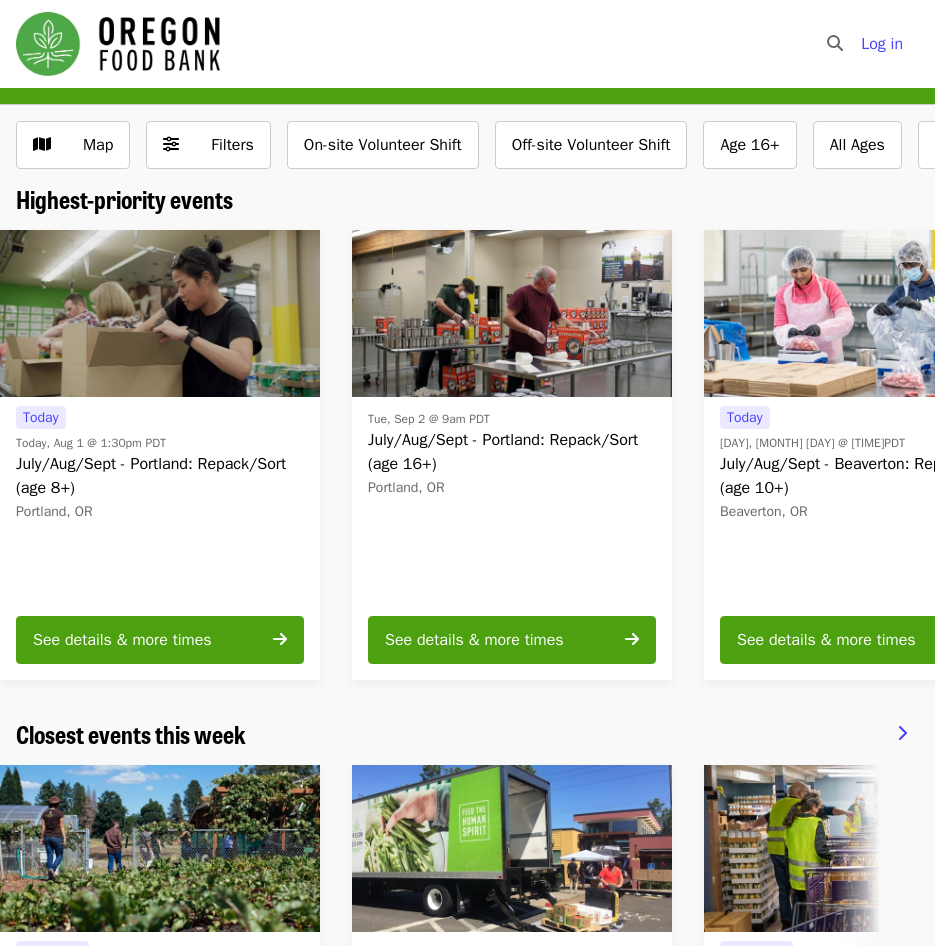 click on "July/Aug/Sept - Portland: Repack/Sort (age 8+)" at bounding box center [160, 476] 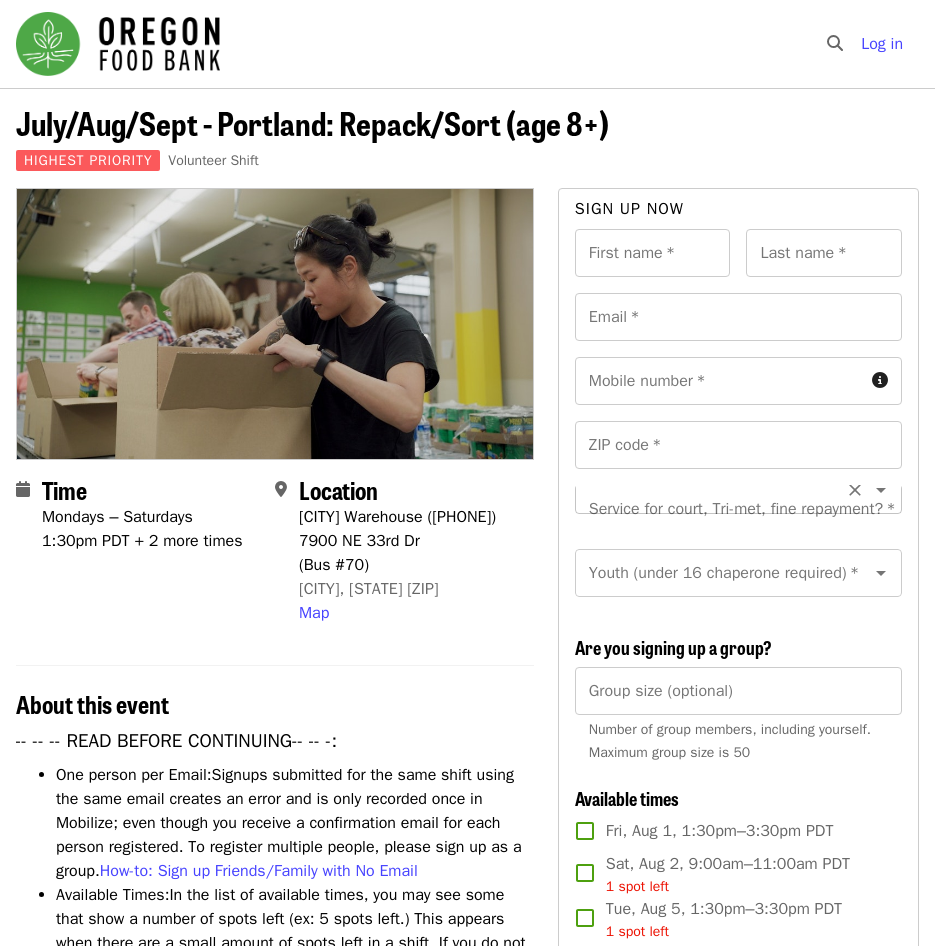 scroll, scrollTop: 23, scrollLeft: 0, axis: vertical 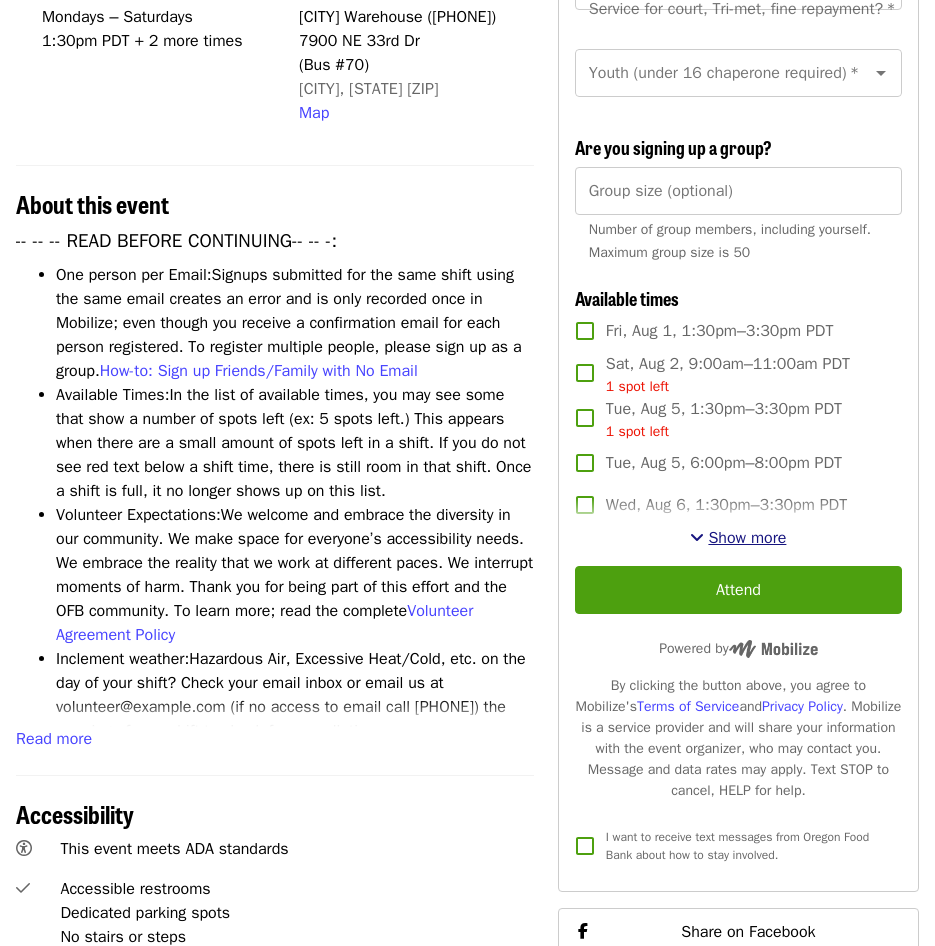 click on "Show more" at bounding box center [747, 538] 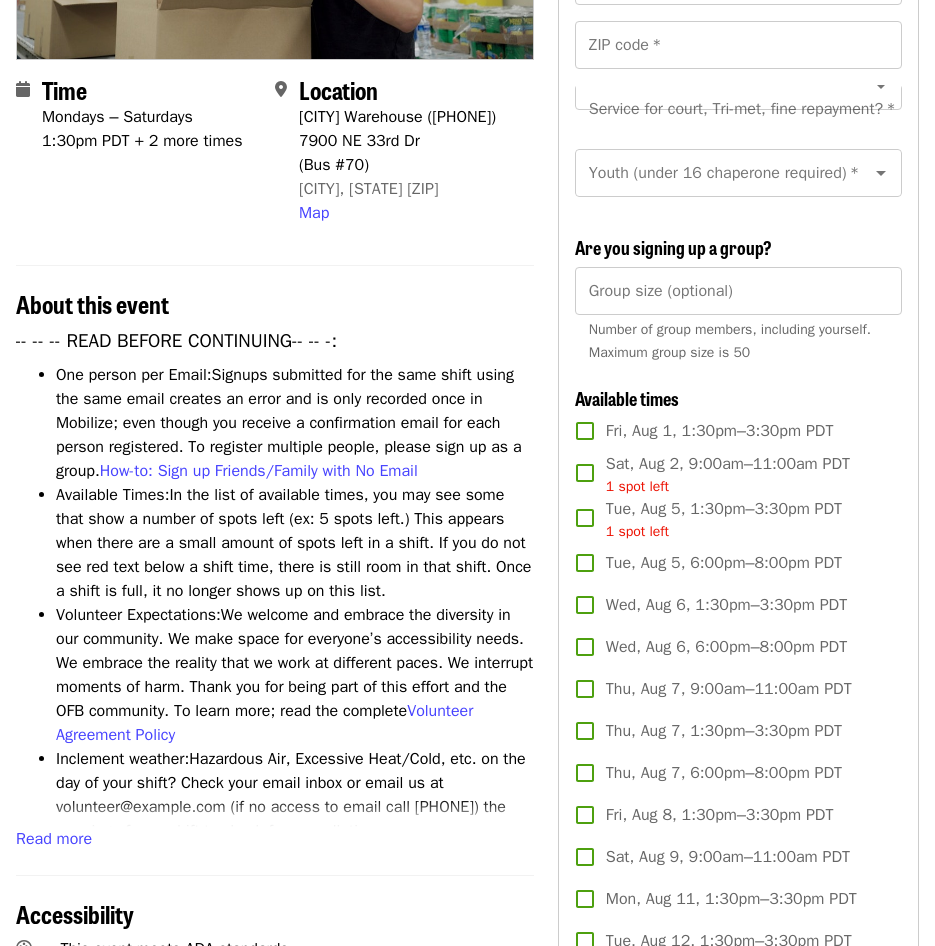 scroll, scrollTop: 500, scrollLeft: 0, axis: vertical 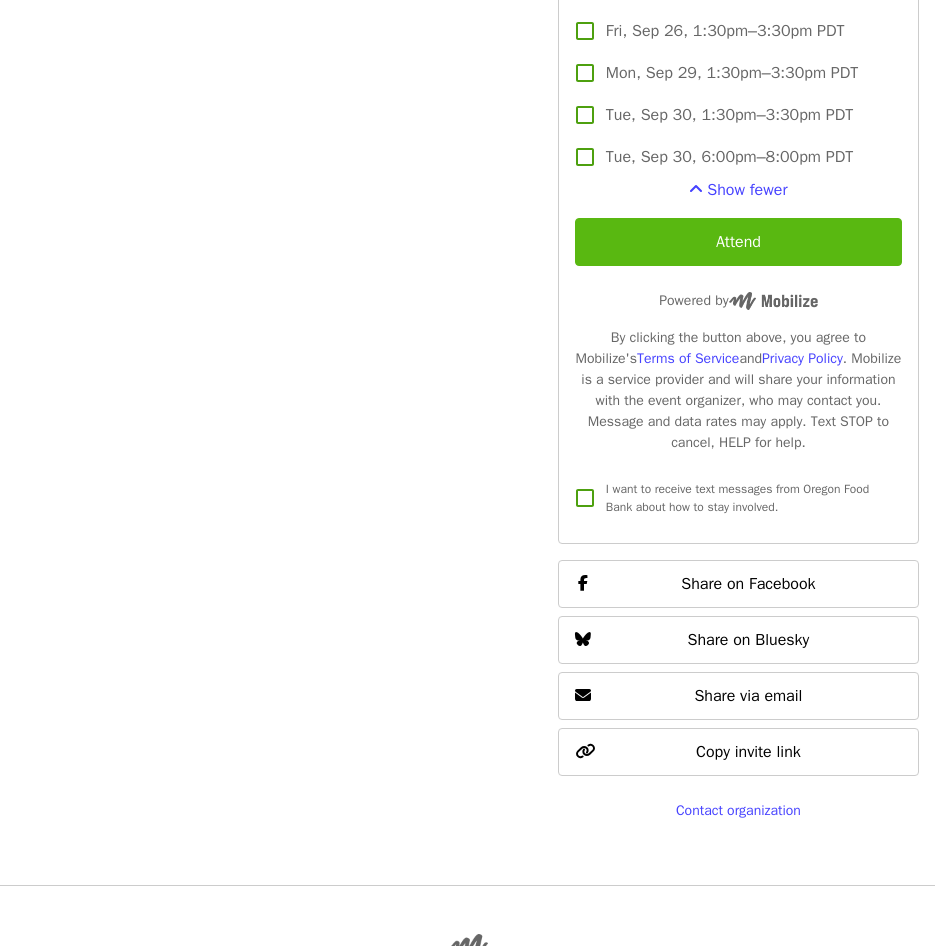 click on "Attend" at bounding box center [738, 242] 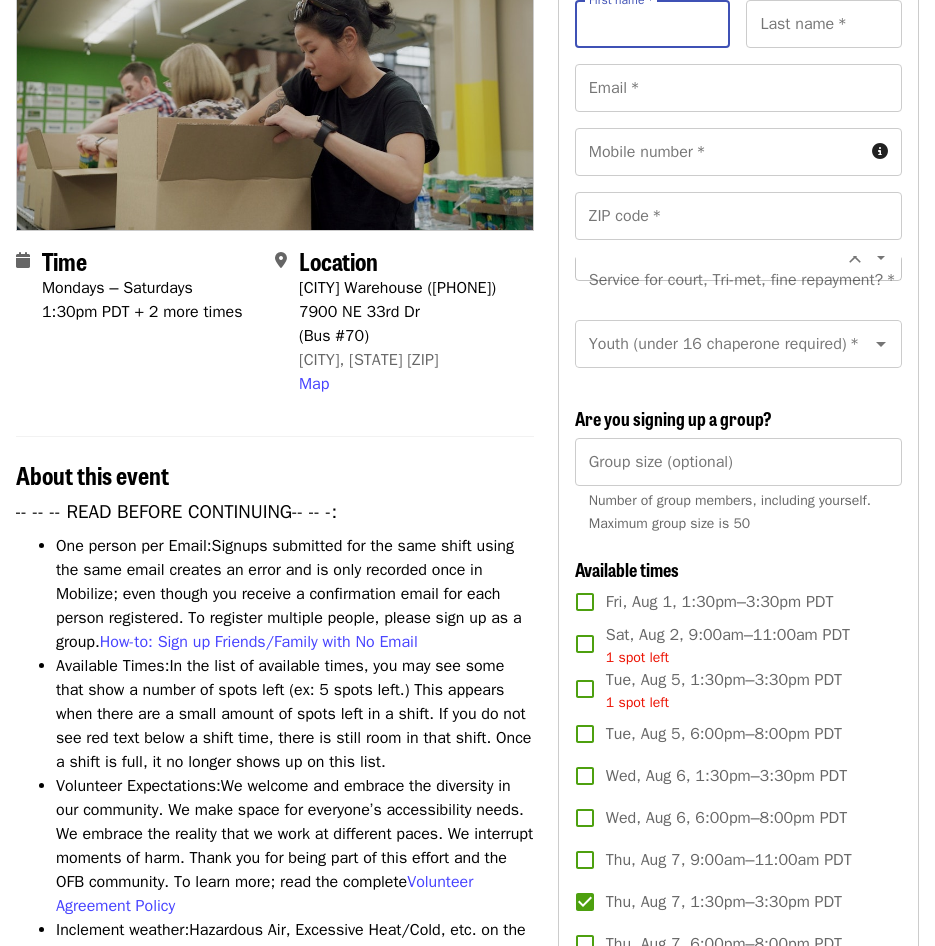 scroll, scrollTop: 0, scrollLeft: 0, axis: both 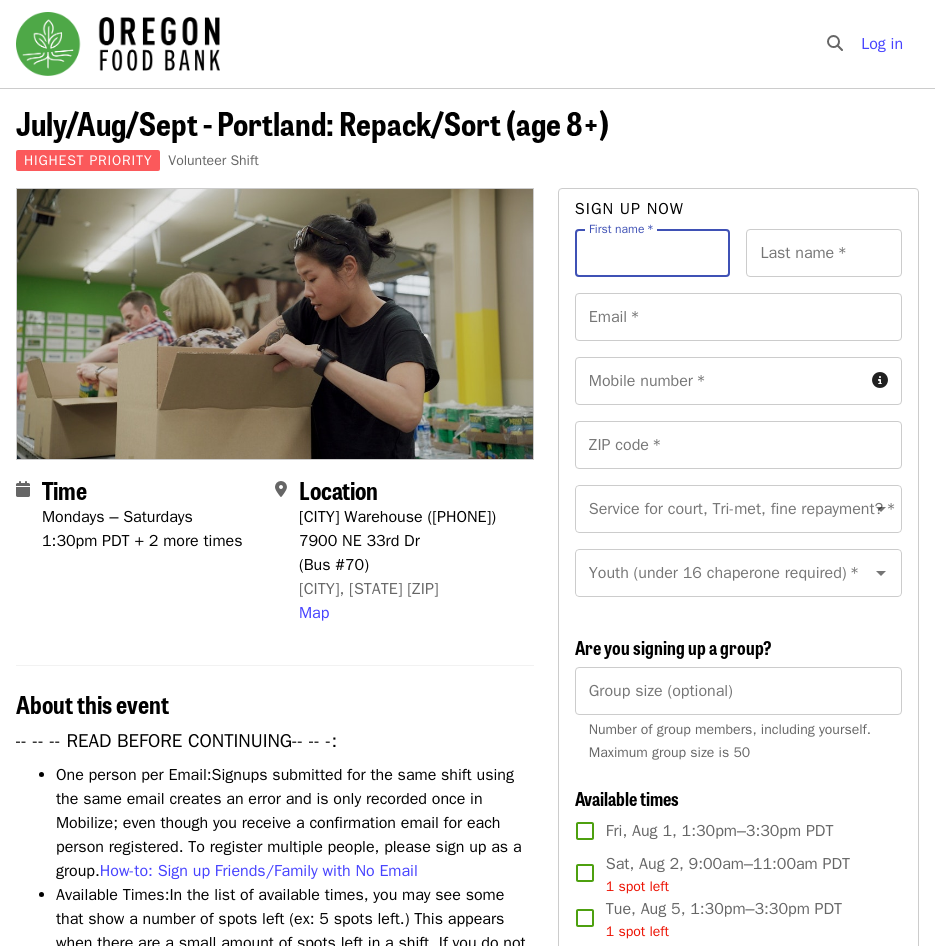 click on "First name   *" at bounding box center [653, 253] 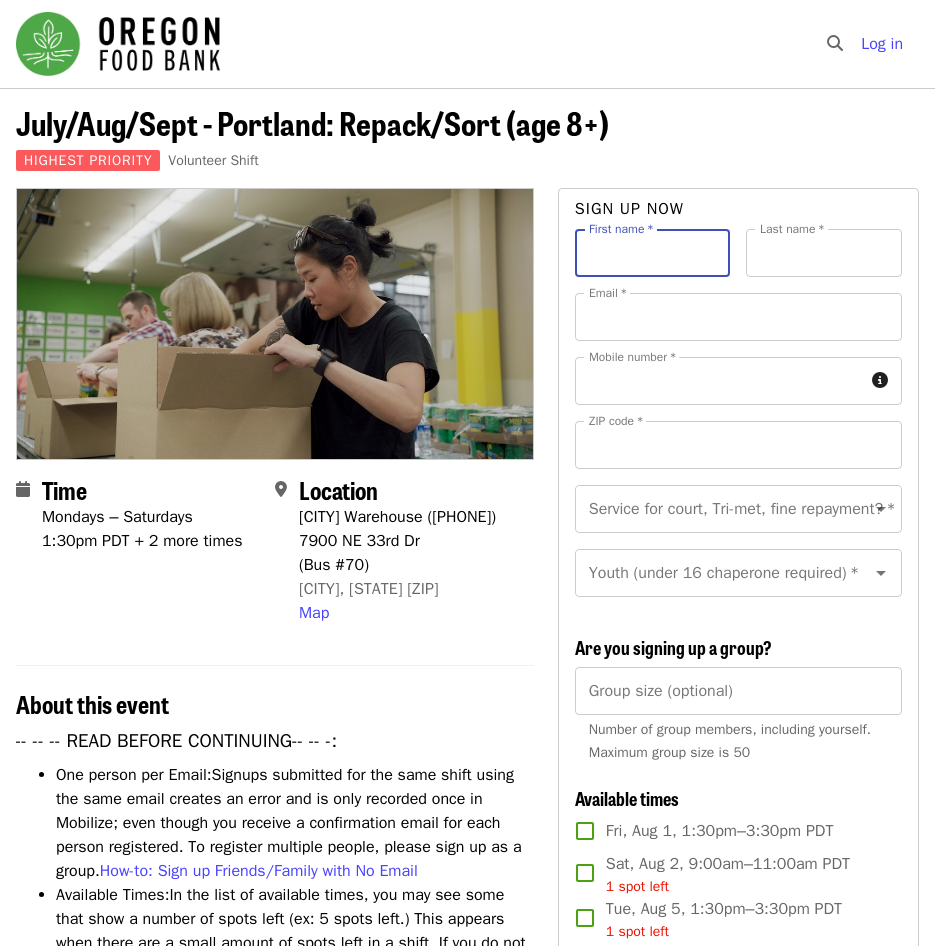type on "******" 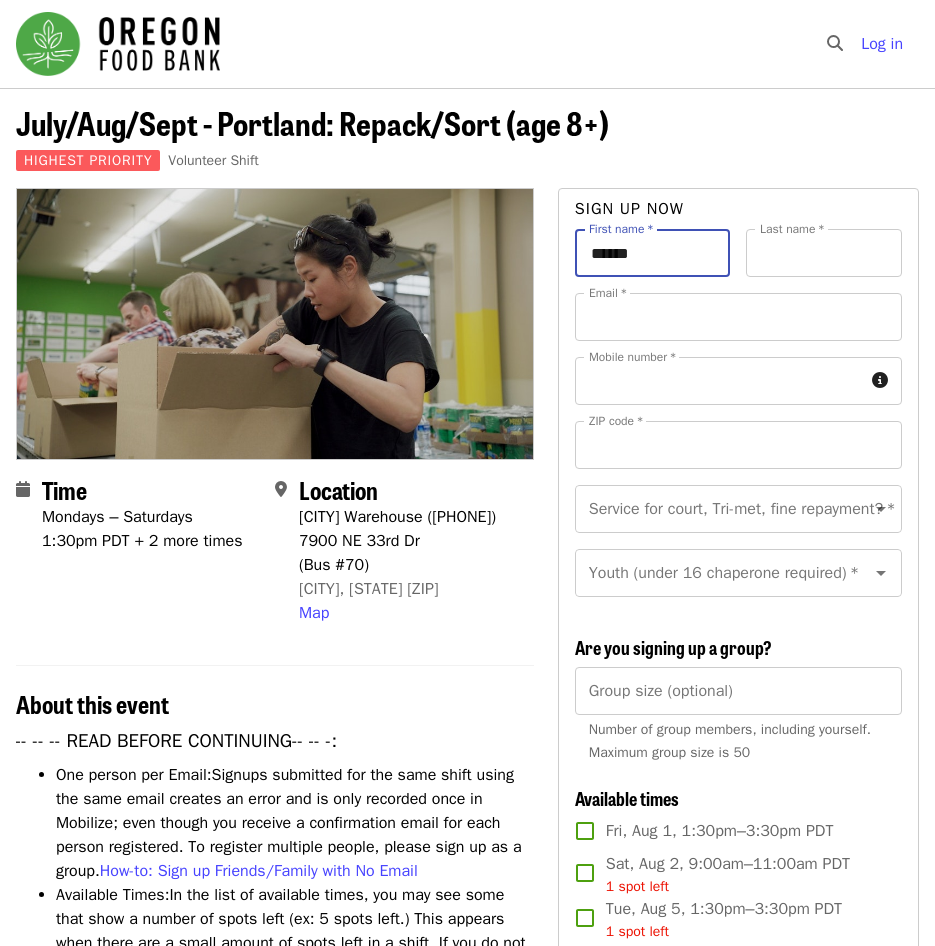 type on "******" 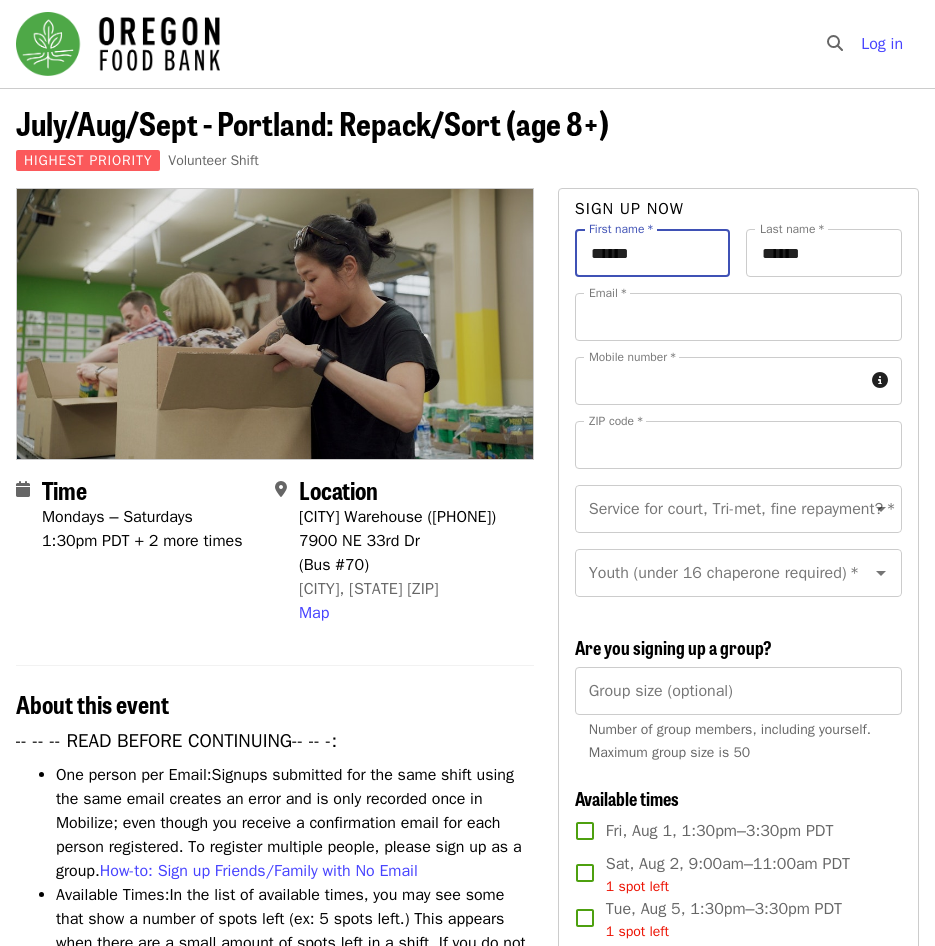 type on "**********" 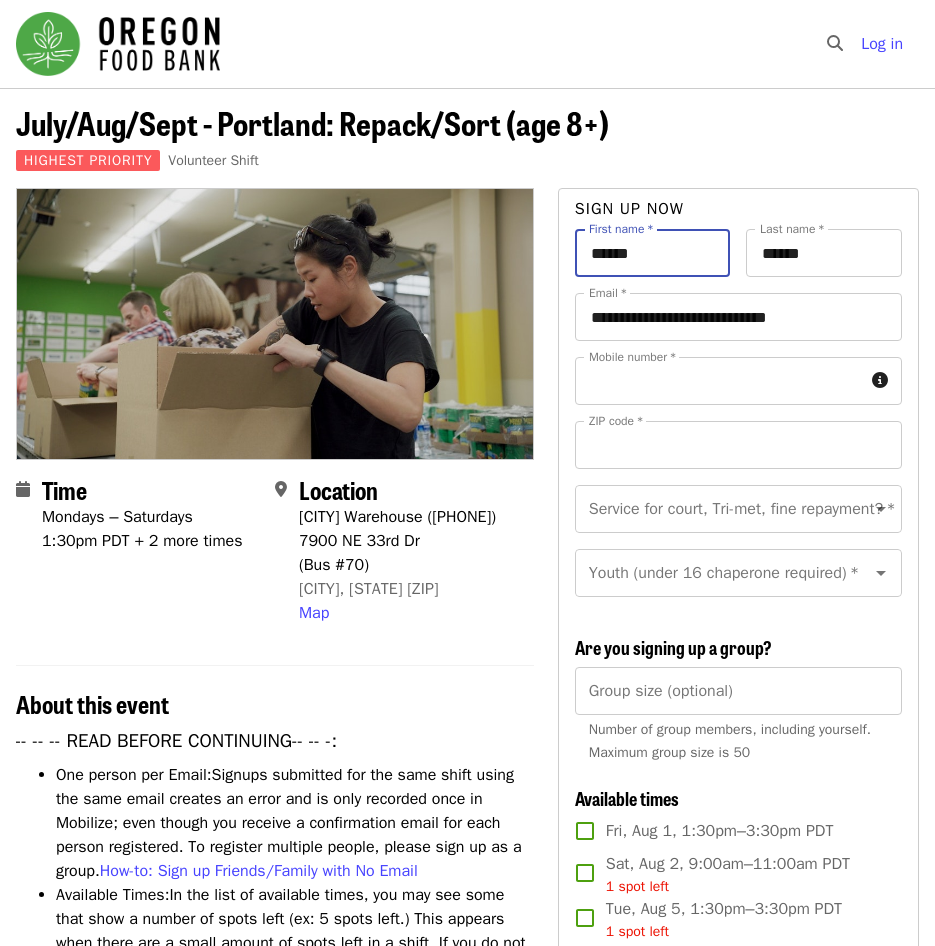 type on "**********" 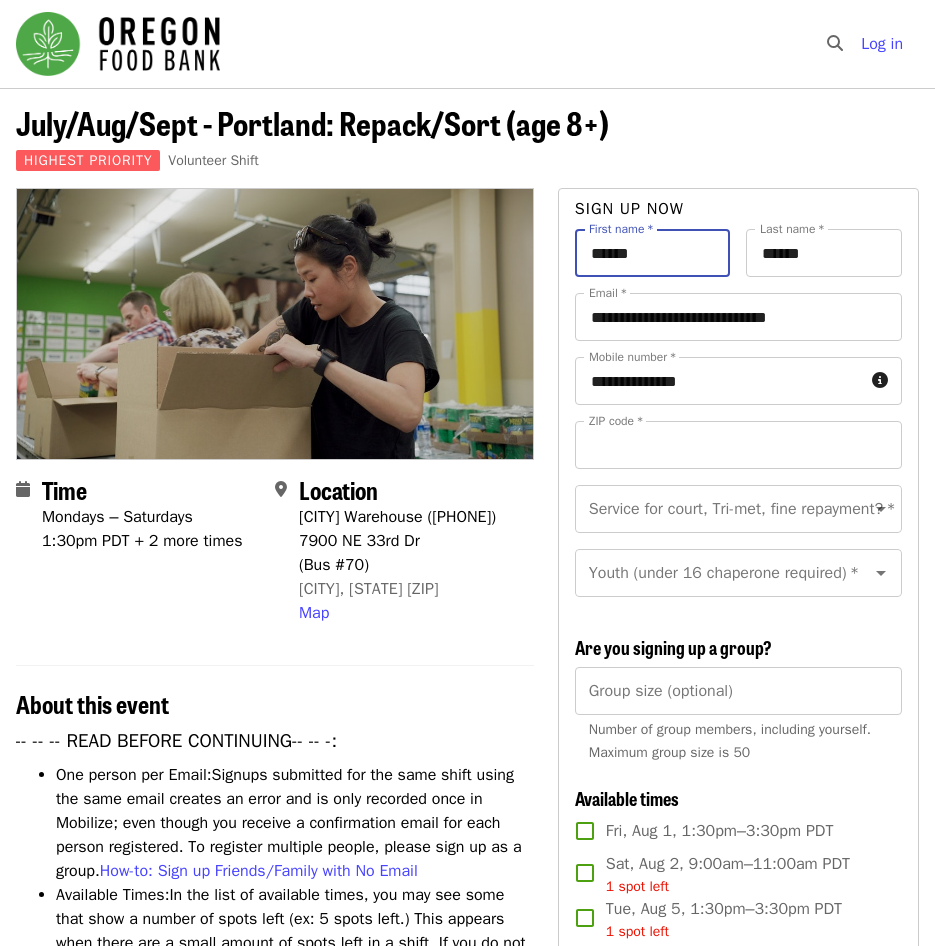 type on "*****" 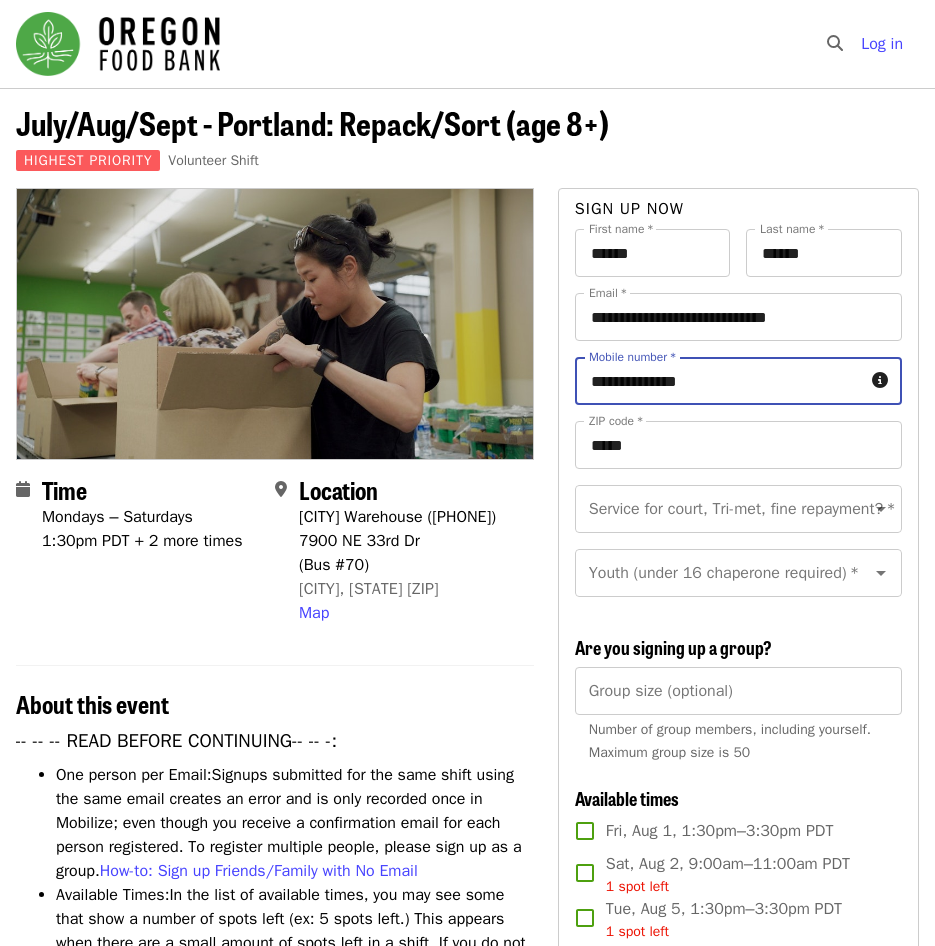 drag, startPoint x: 731, startPoint y: 387, endPoint x: 635, endPoint y: 391, distance: 96.0833 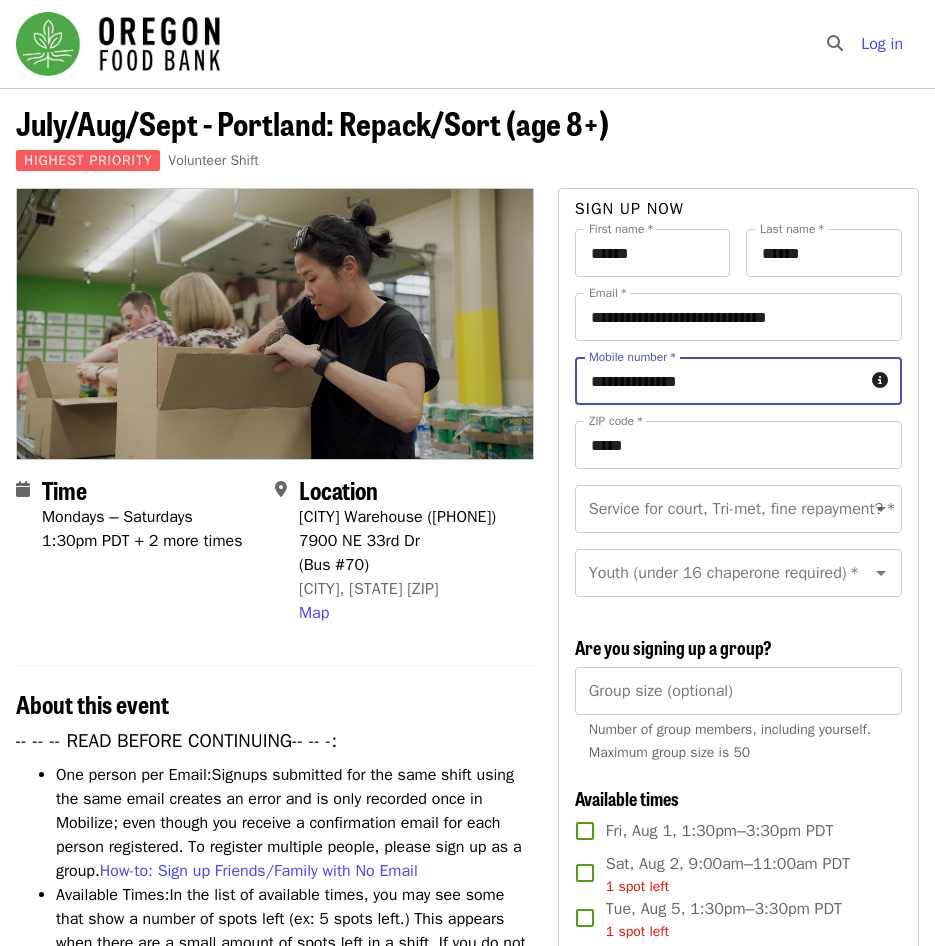 drag, startPoint x: 738, startPoint y: 378, endPoint x: 630, endPoint y: 388, distance: 108.461975 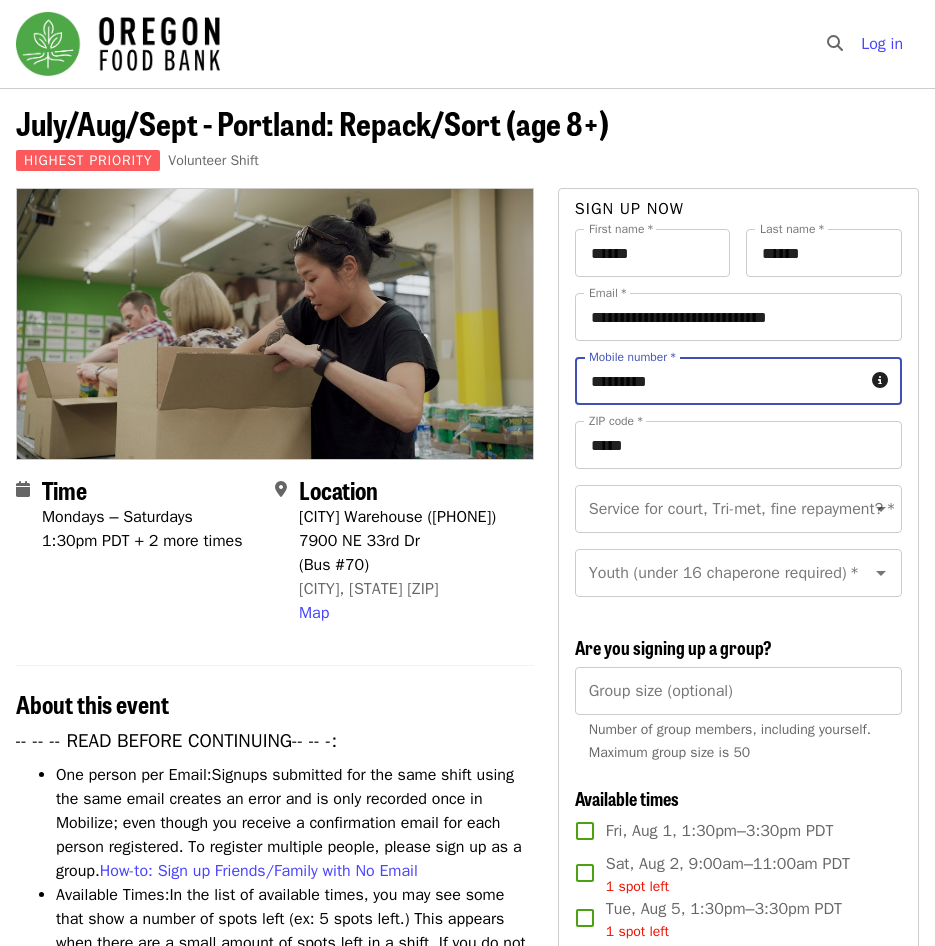 type on "**********" 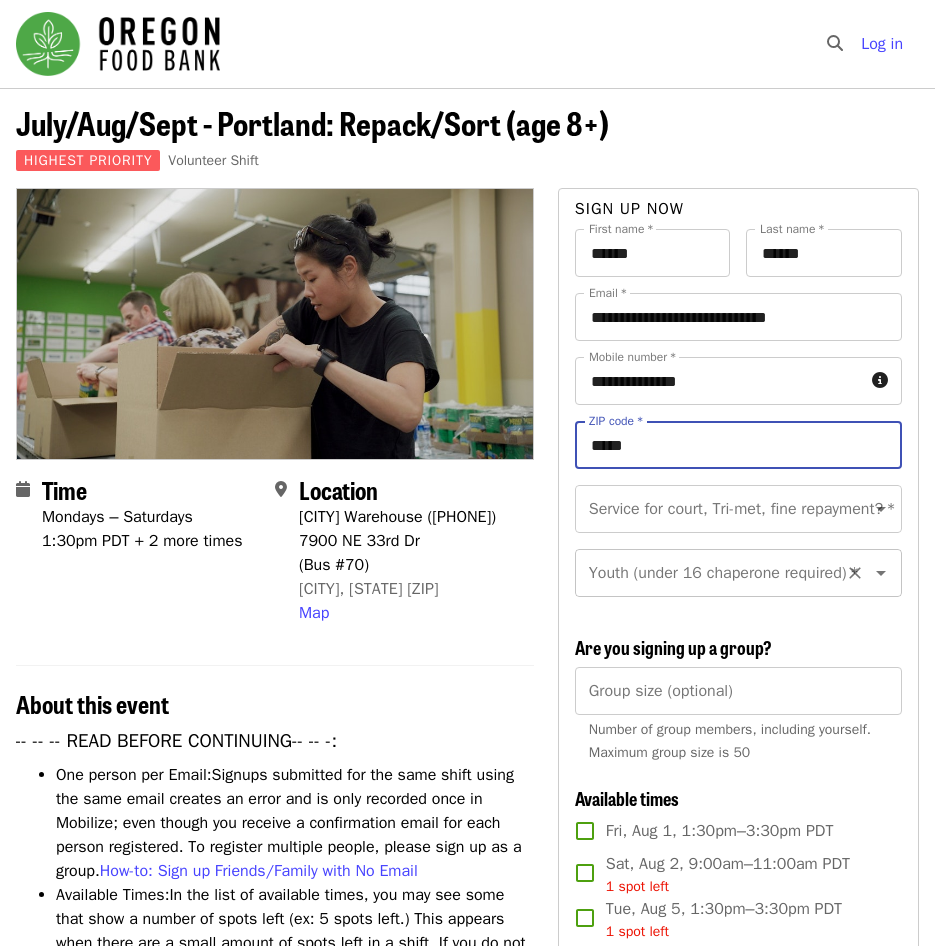 click 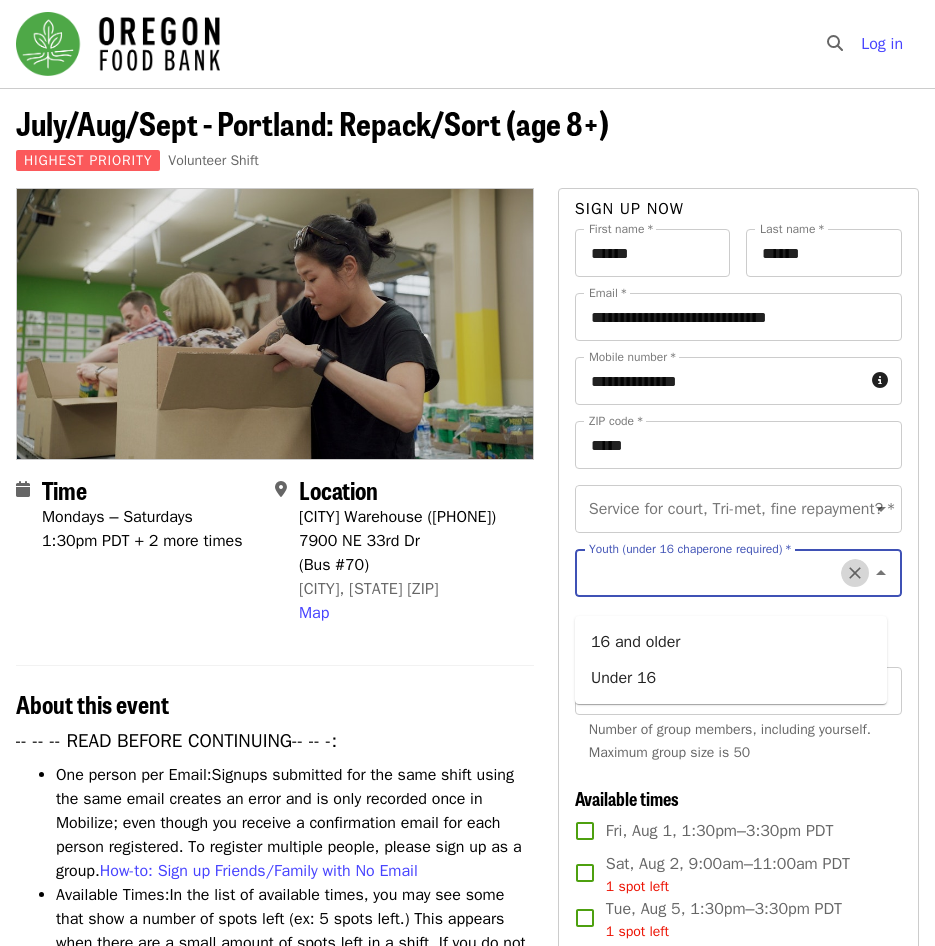 click 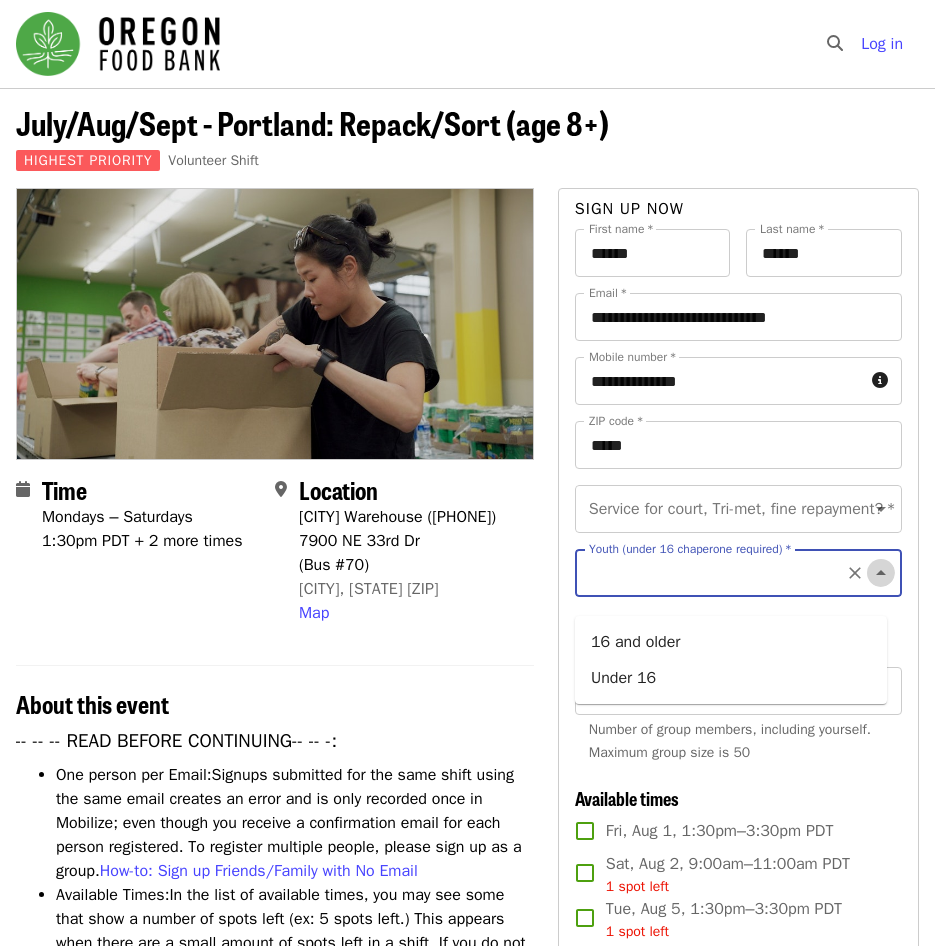 click 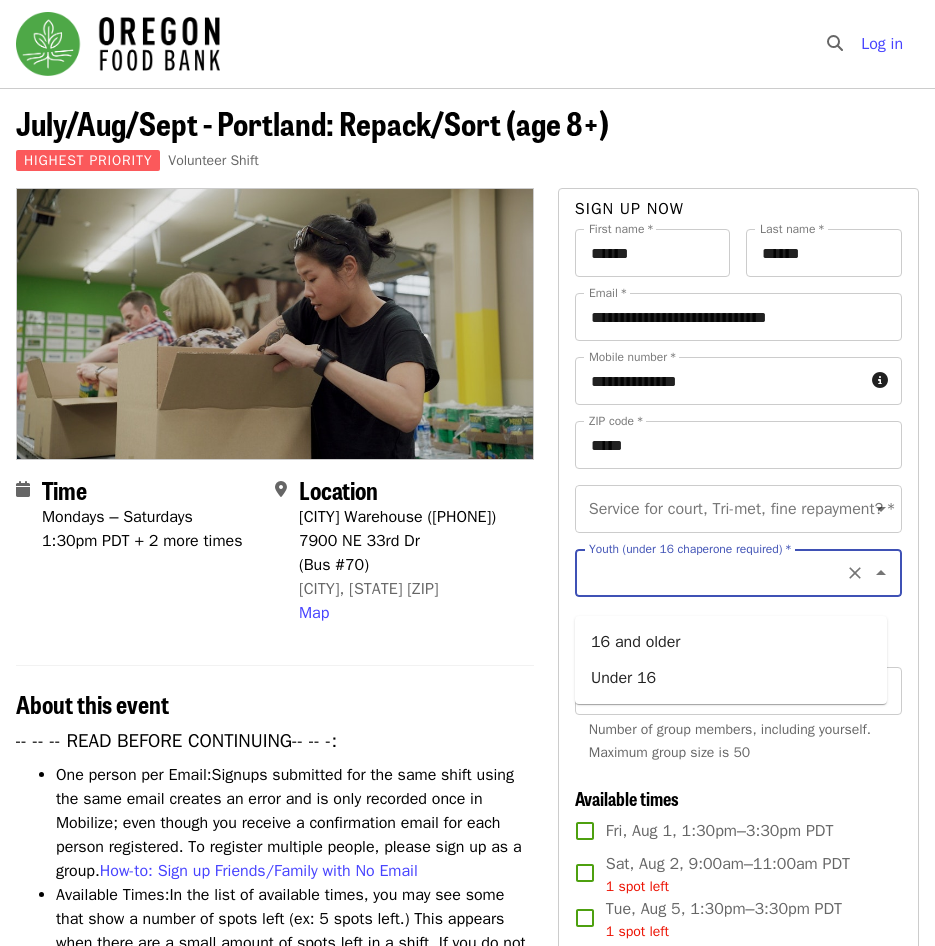 click on "Youth (under 16 chaperone required)   *" at bounding box center [714, 573] 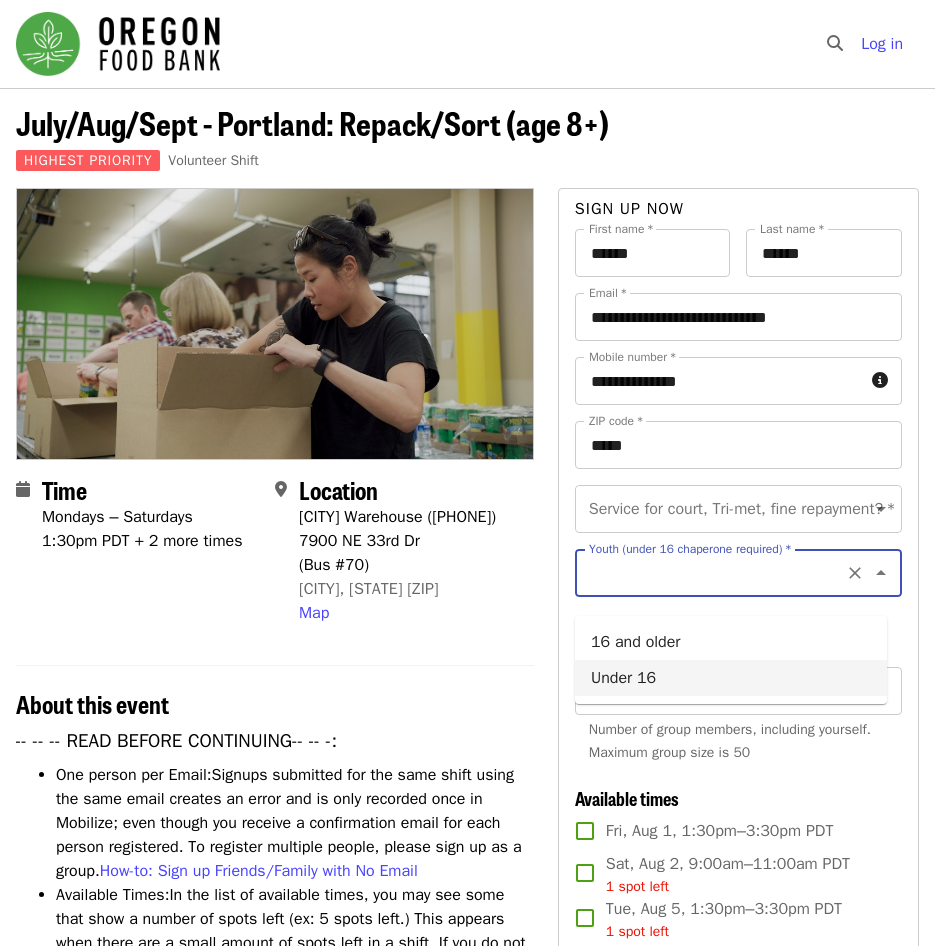 click on "Under 16" at bounding box center (731, 678) 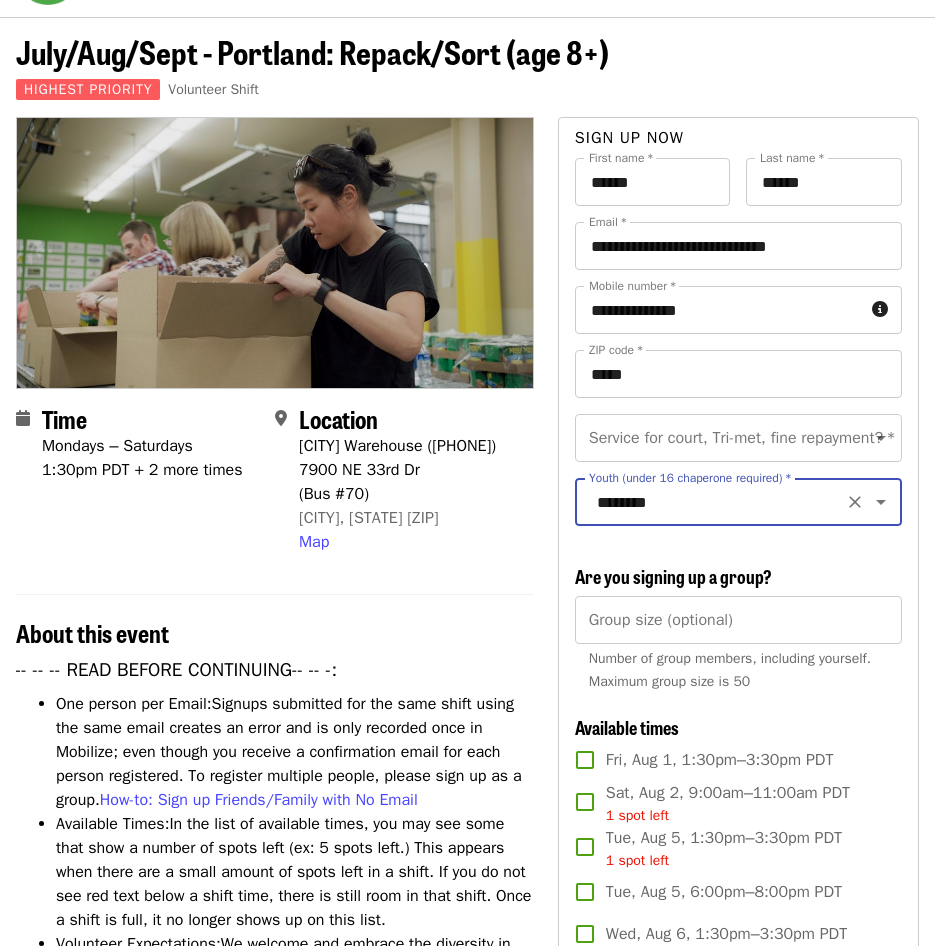 scroll, scrollTop: 100, scrollLeft: 0, axis: vertical 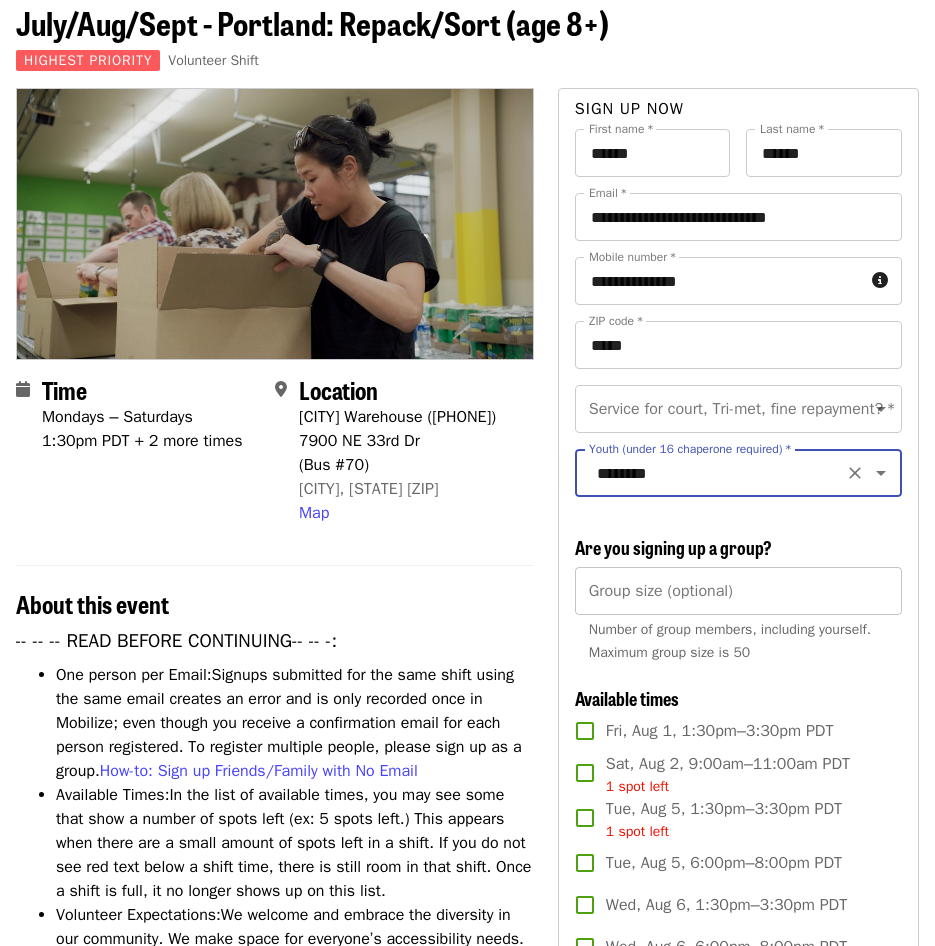 click on "Group size (optional)" at bounding box center [738, 591] 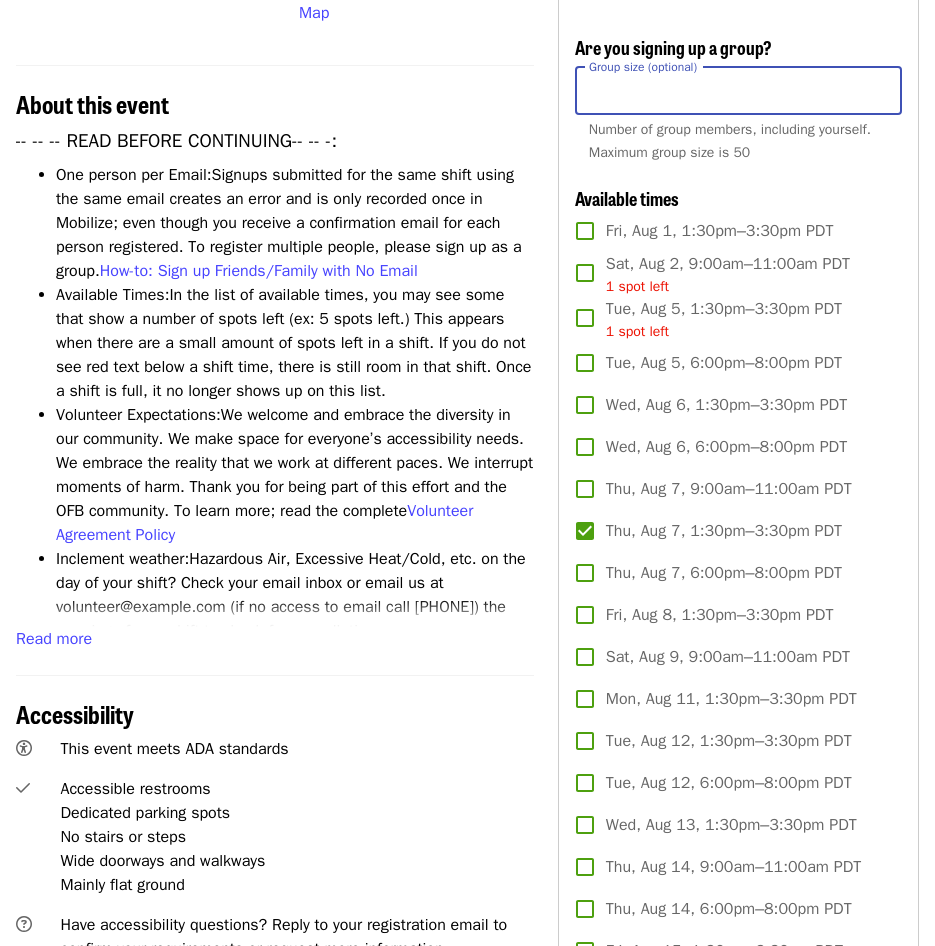 scroll, scrollTop: 700, scrollLeft: 0, axis: vertical 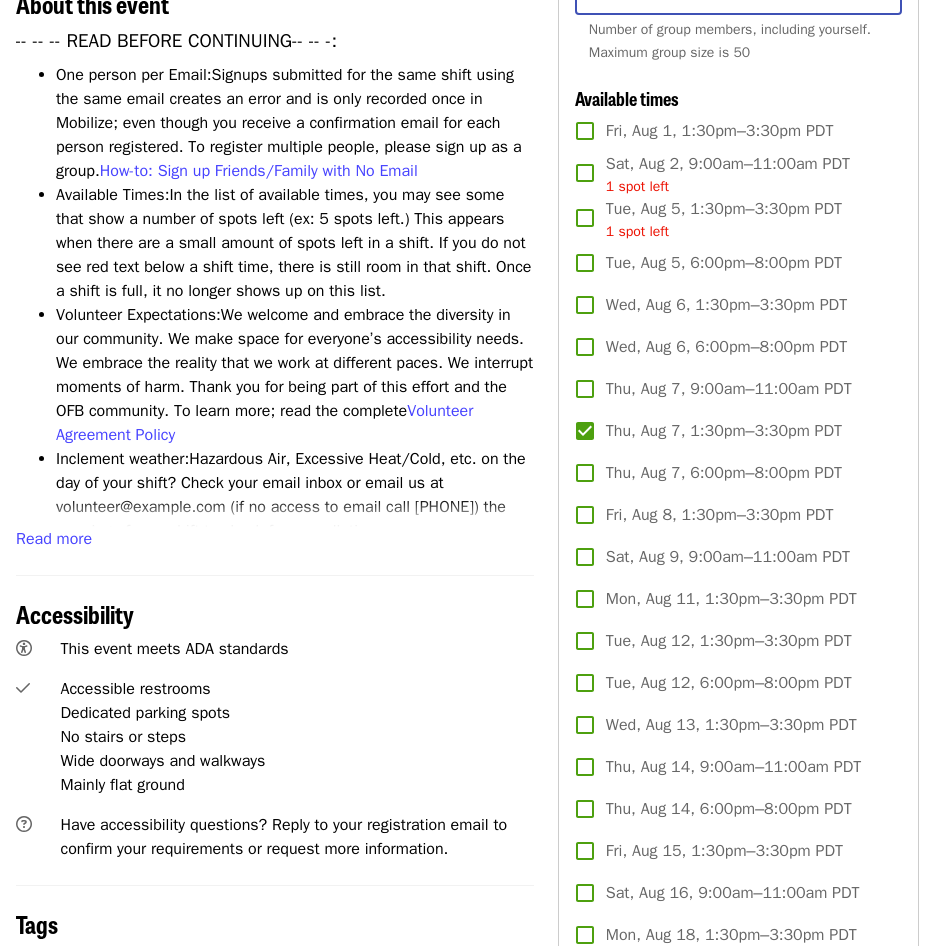 type on "*" 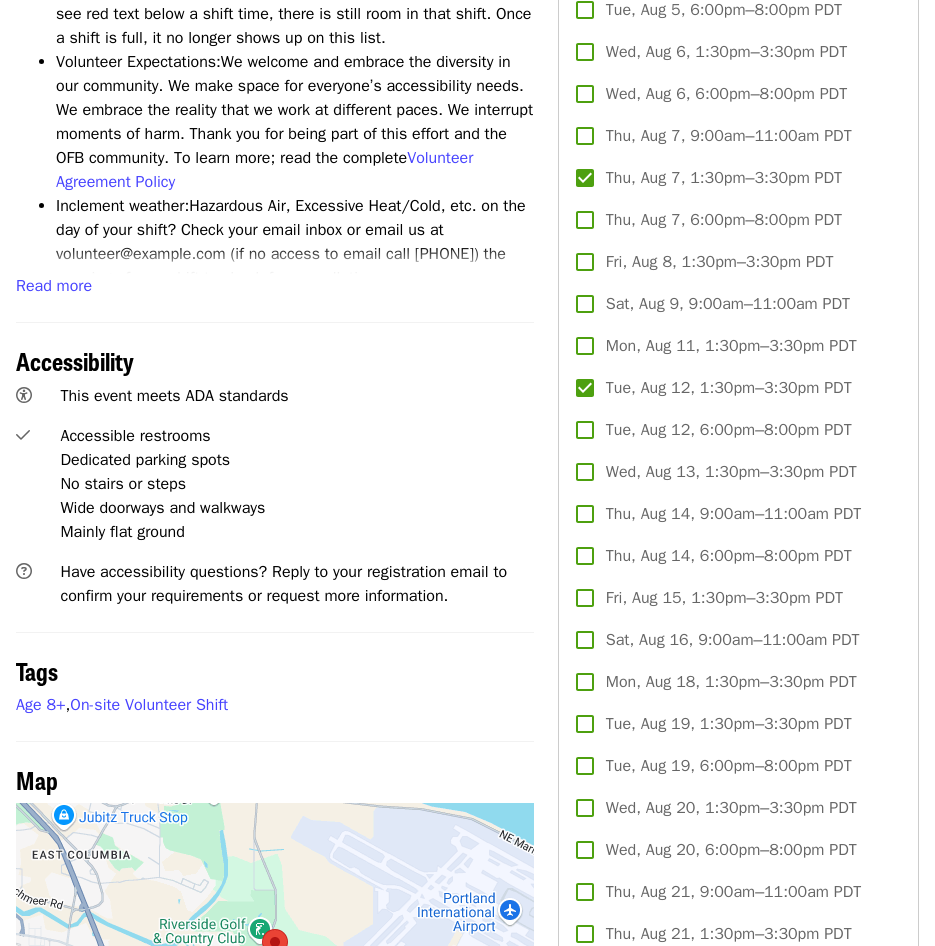 scroll, scrollTop: 1000, scrollLeft: 0, axis: vertical 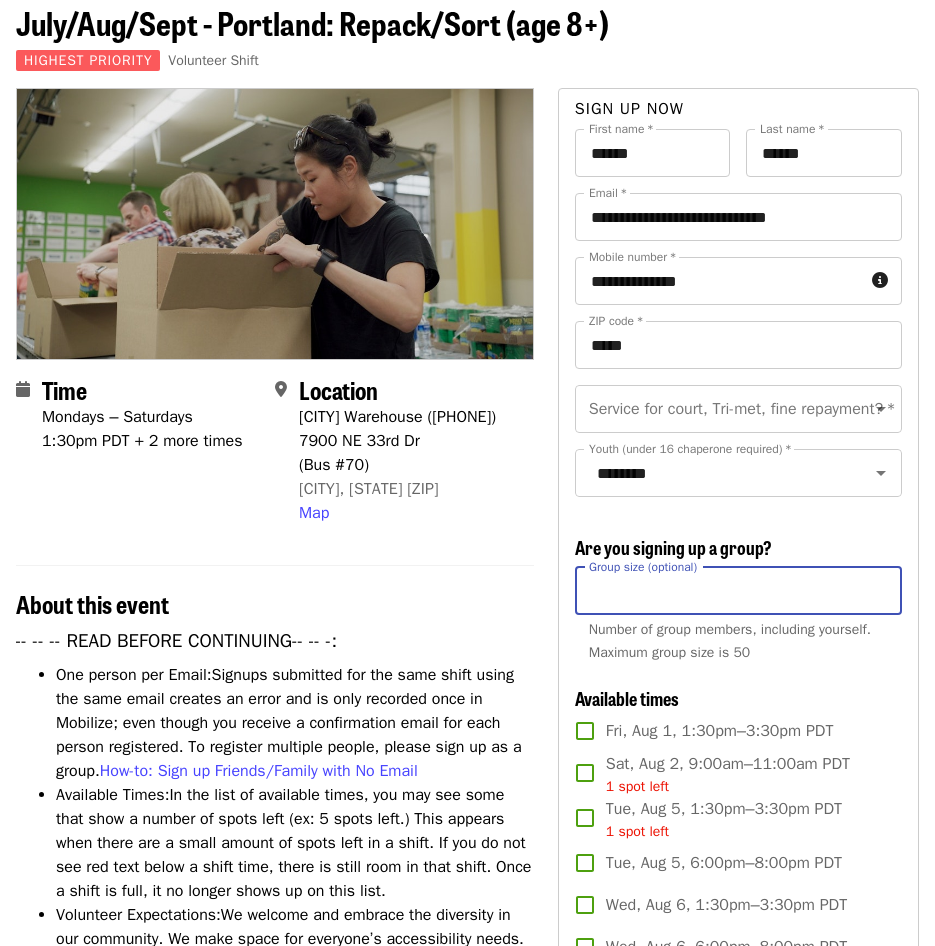 click on "*" at bounding box center [738, 591] 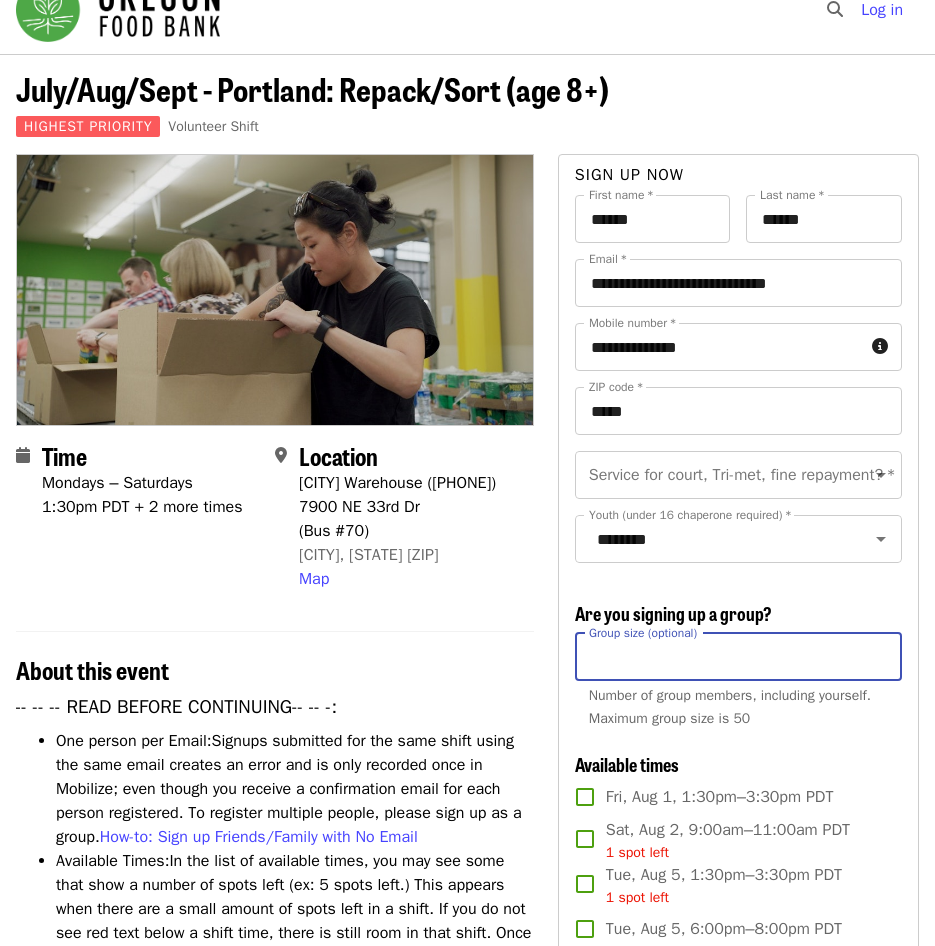 scroll, scrollTop: 0, scrollLeft: 0, axis: both 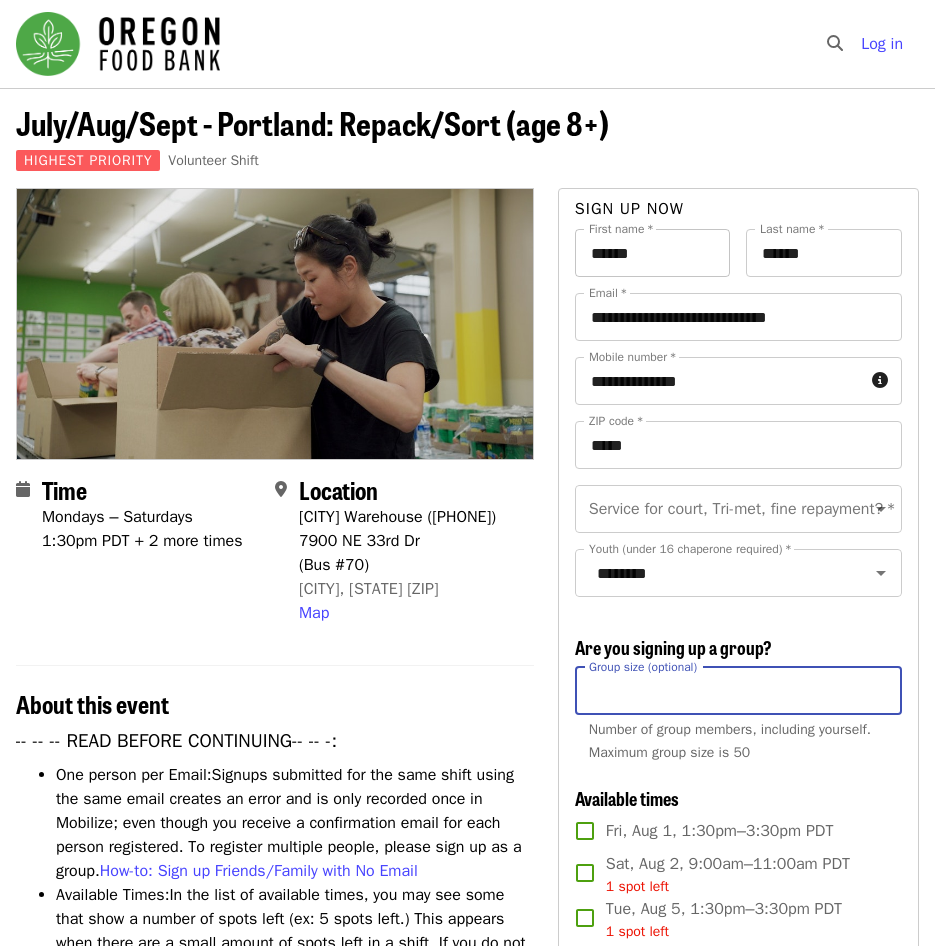 click on "******" at bounding box center [653, 253] 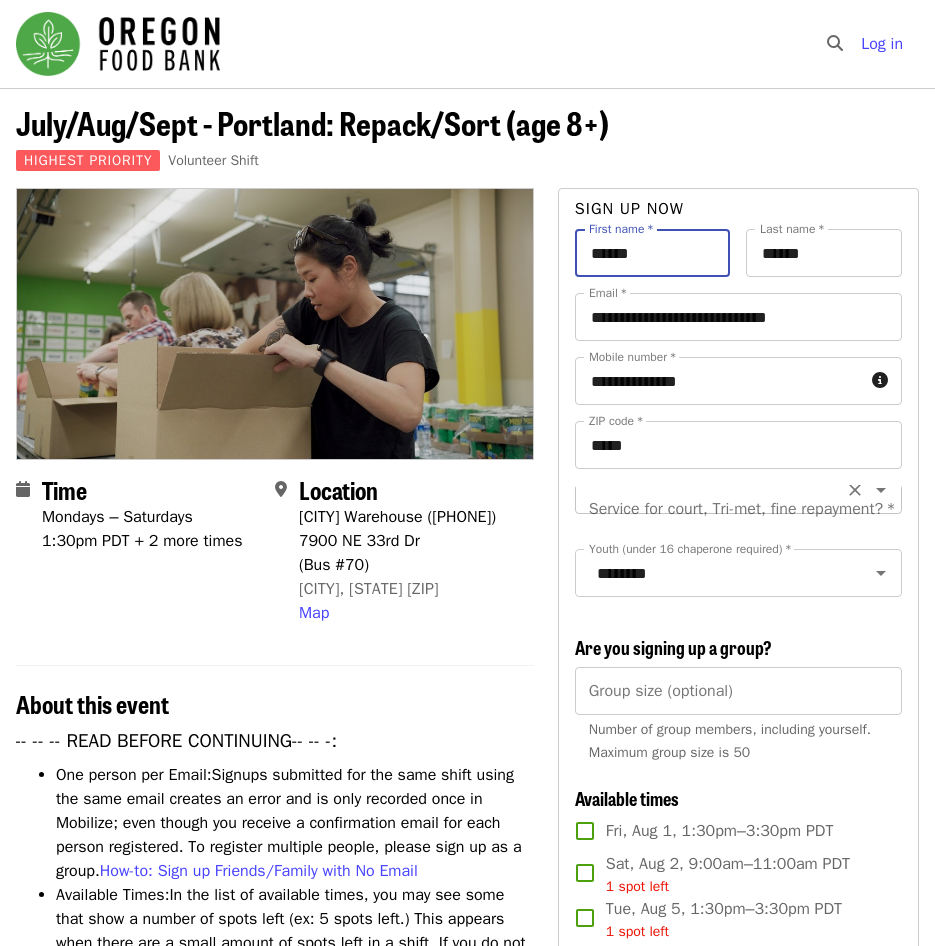 scroll, scrollTop: 23, scrollLeft: 0, axis: vertical 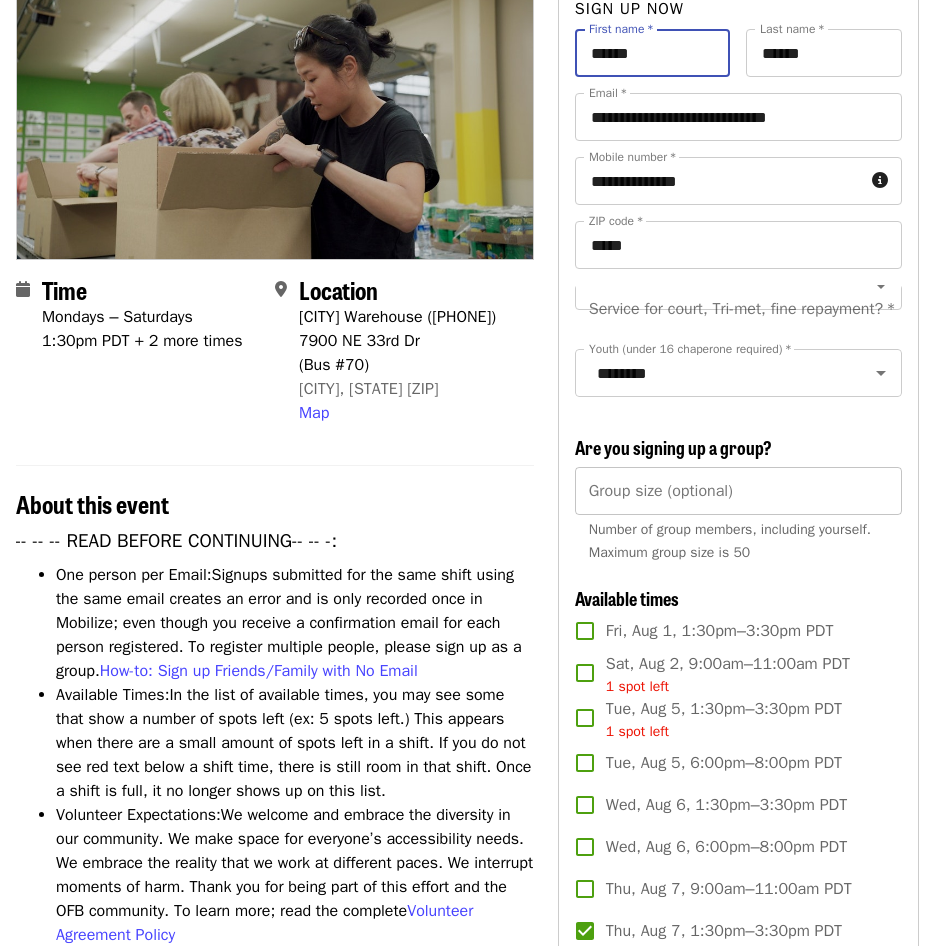 click on "Group size (optional)" at bounding box center (738, 491) 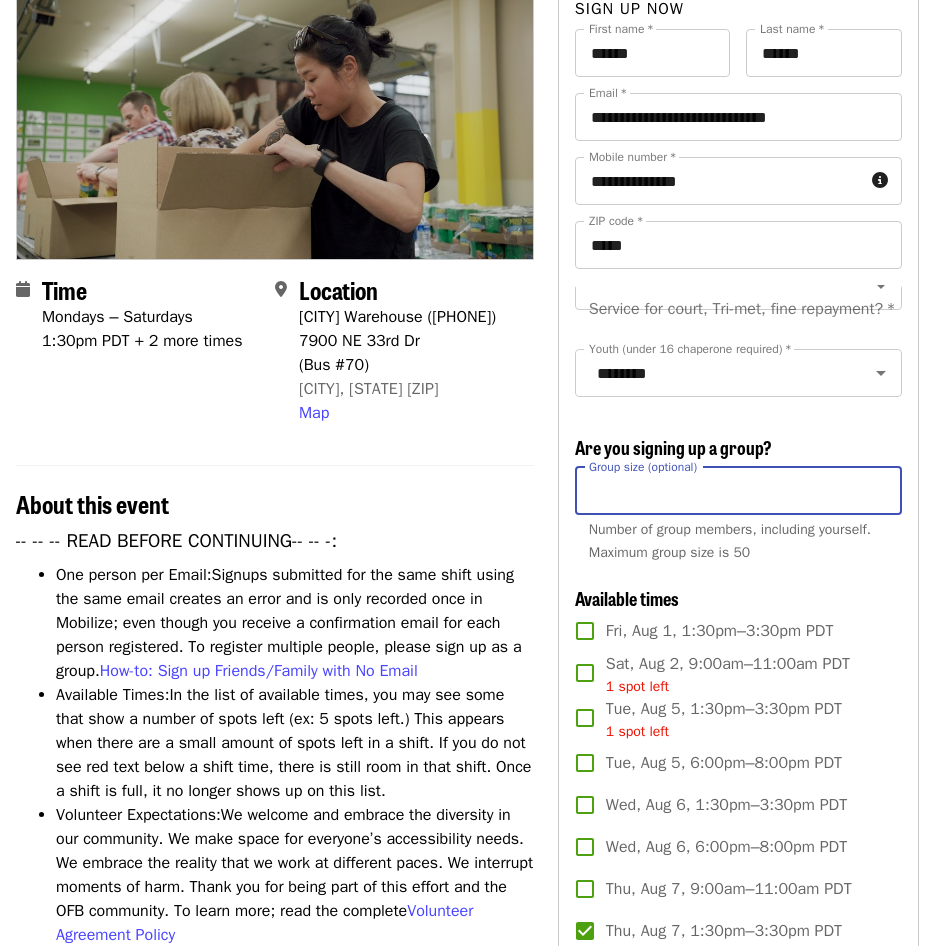 type on "*" 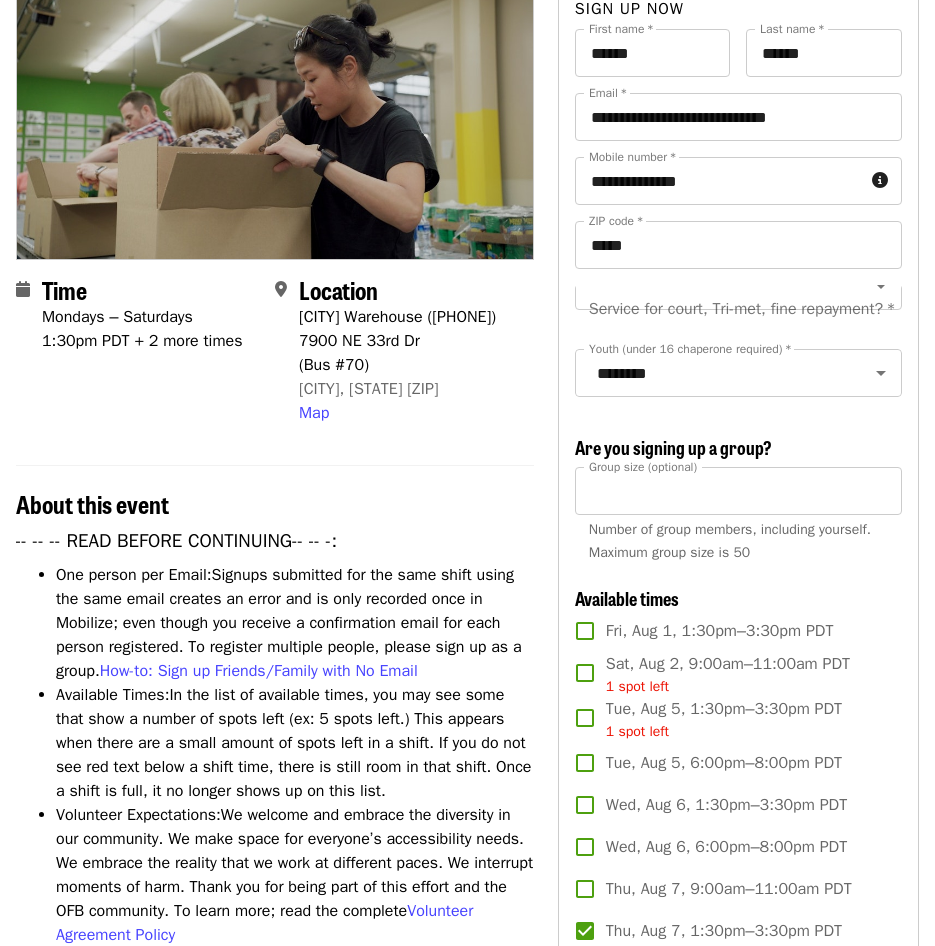 click on "**********" at bounding box center [738, 2066] 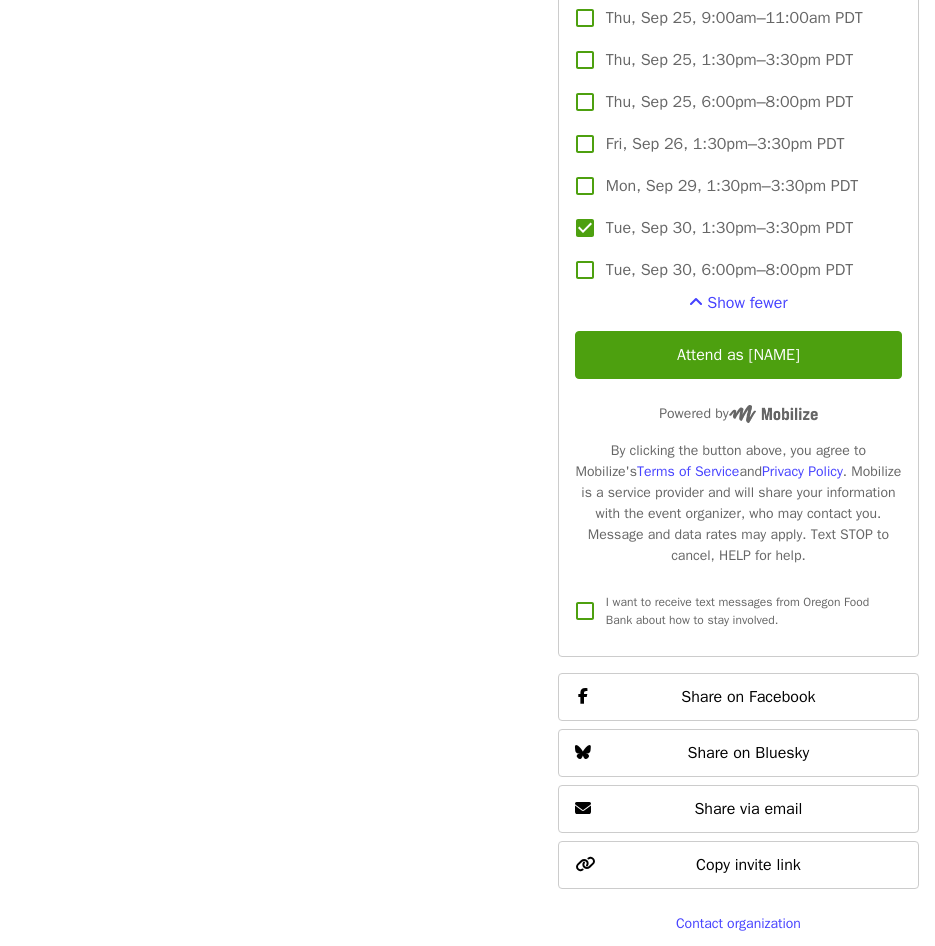 scroll, scrollTop: 3700, scrollLeft: 0, axis: vertical 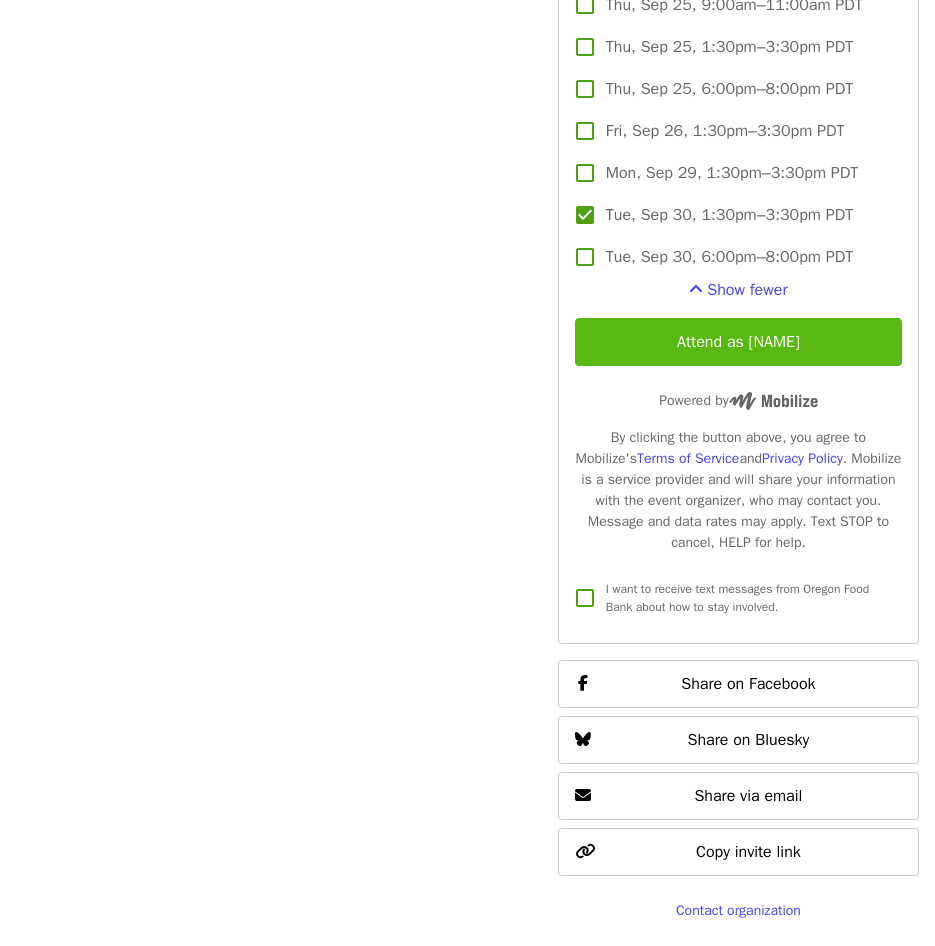 click on "Attend as [FIRST]" at bounding box center [738, 342] 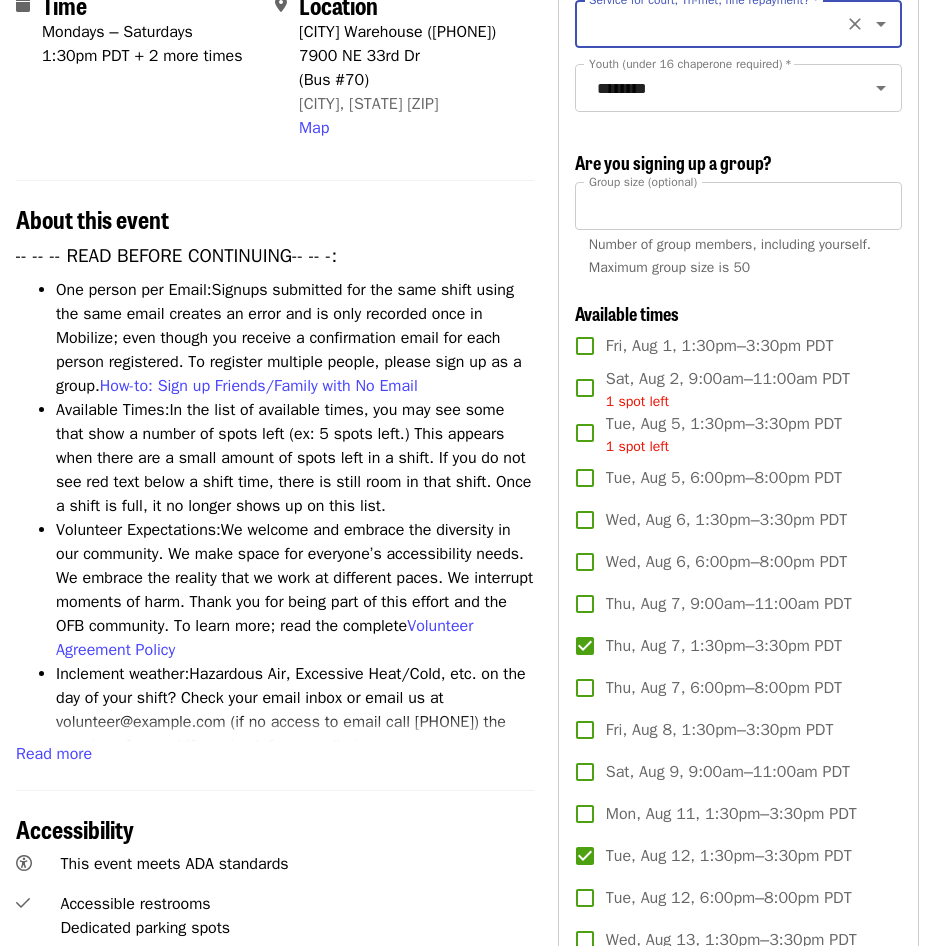 scroll, scrollTop: 0, scrollLeft: 0, axis: both 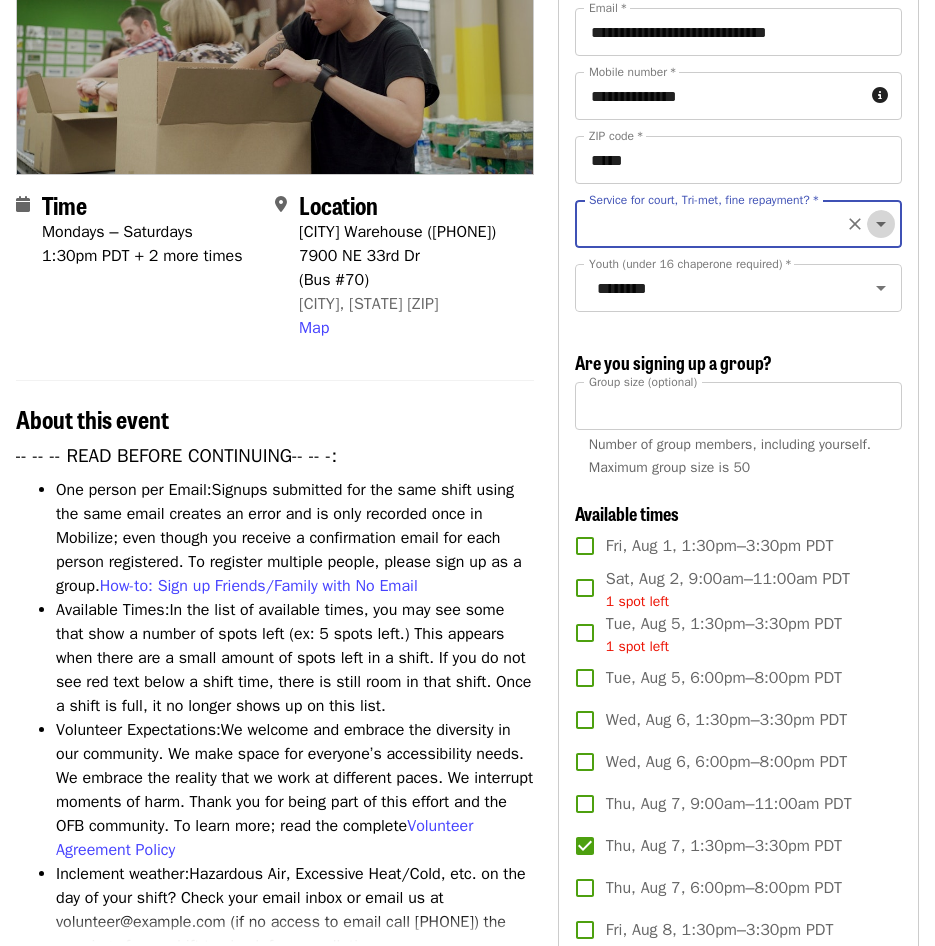 click 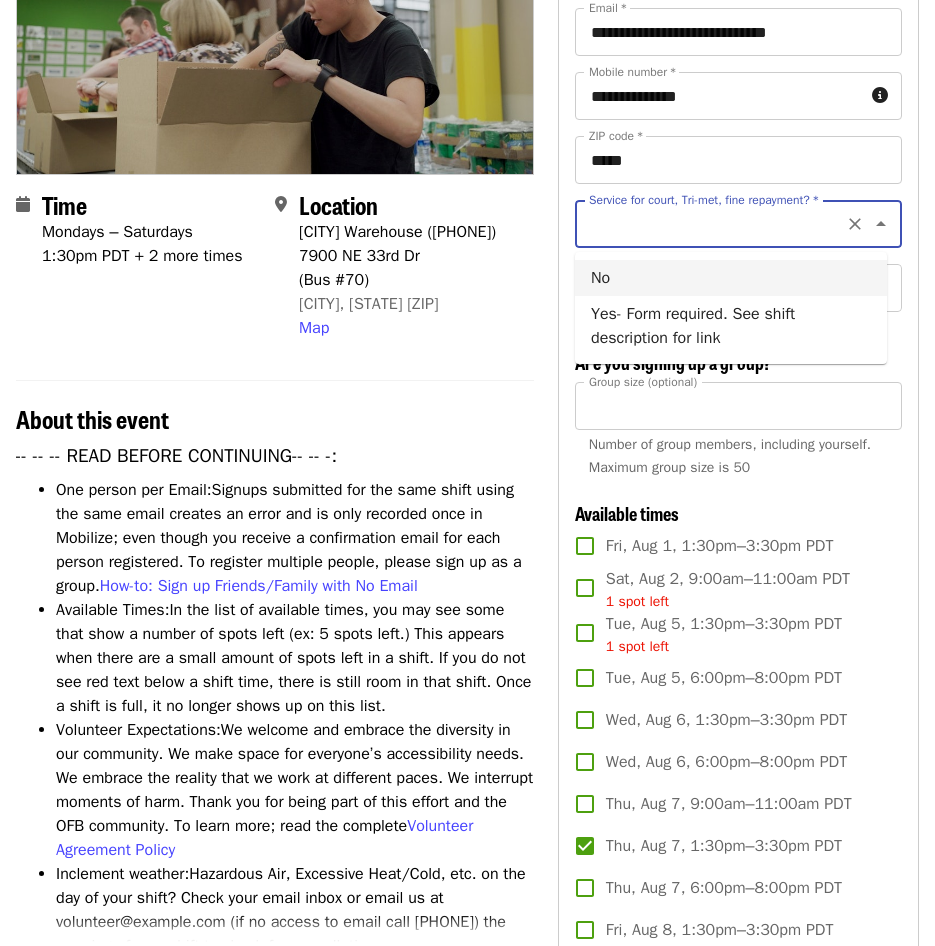 click on "No" at bounding box center [731, 278] 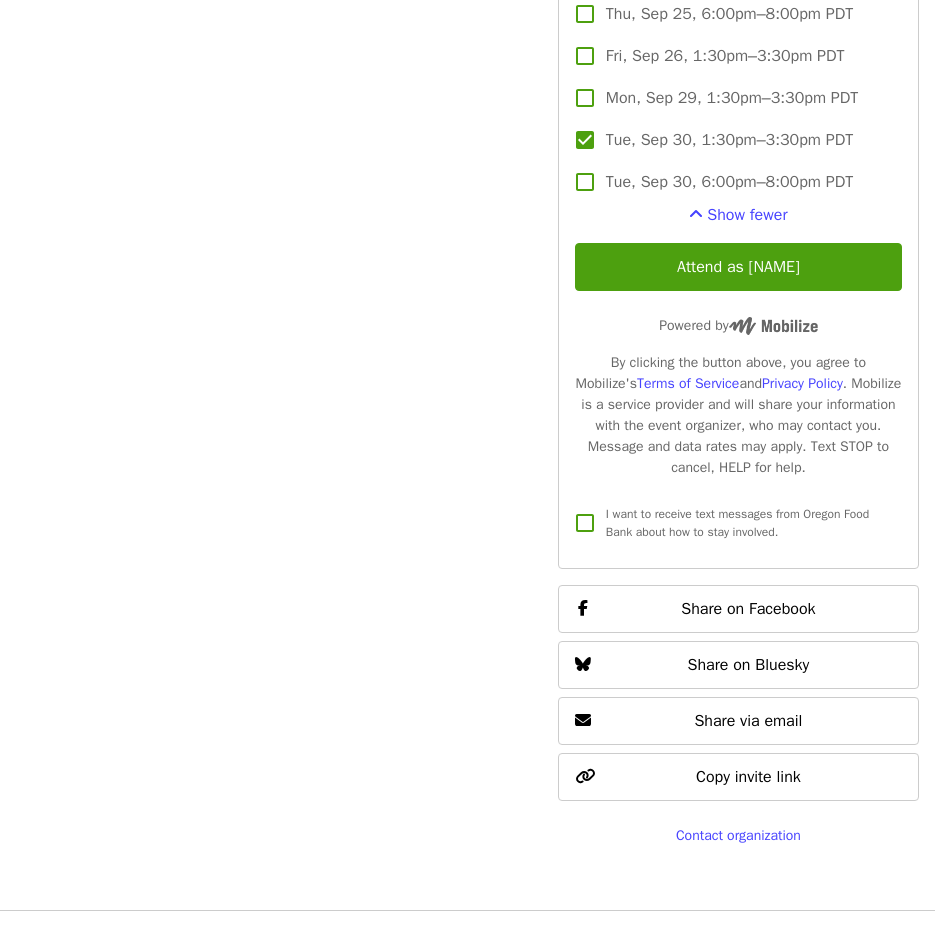 scroll, scrollTop: 3737, scrollLeft: 0, axis: vertical 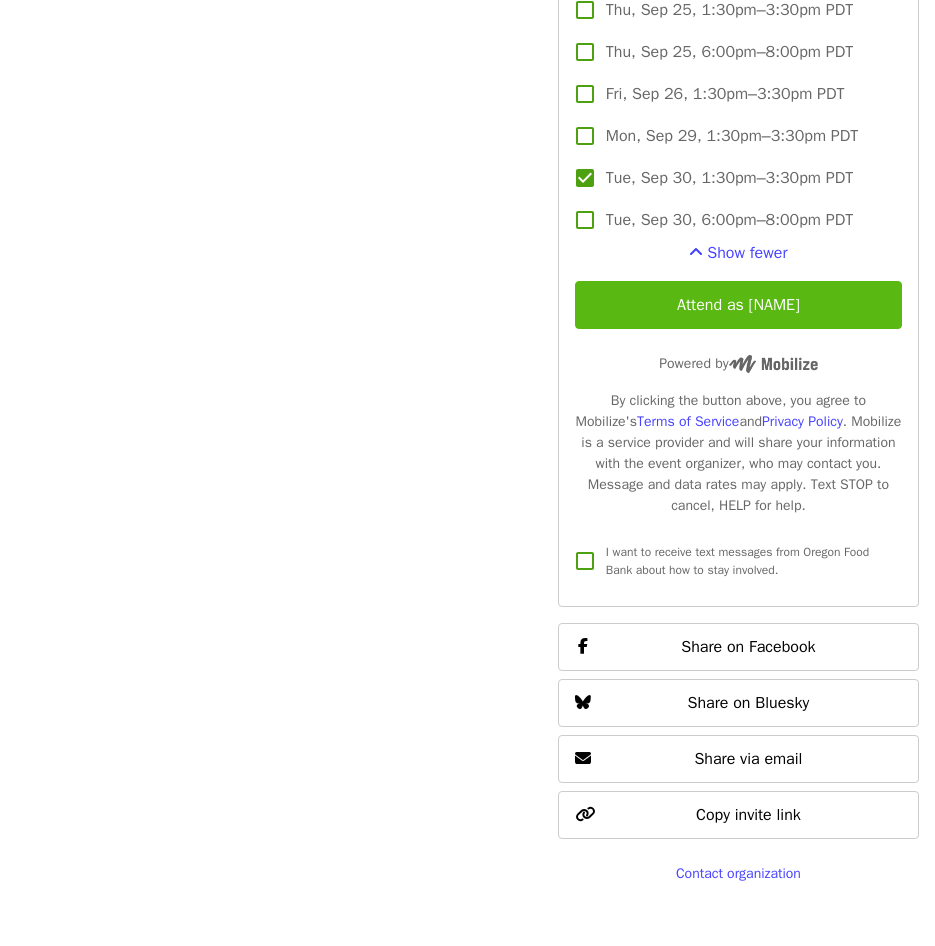 click on "Attend as [FIRST]" at bounding box center [738, 305] 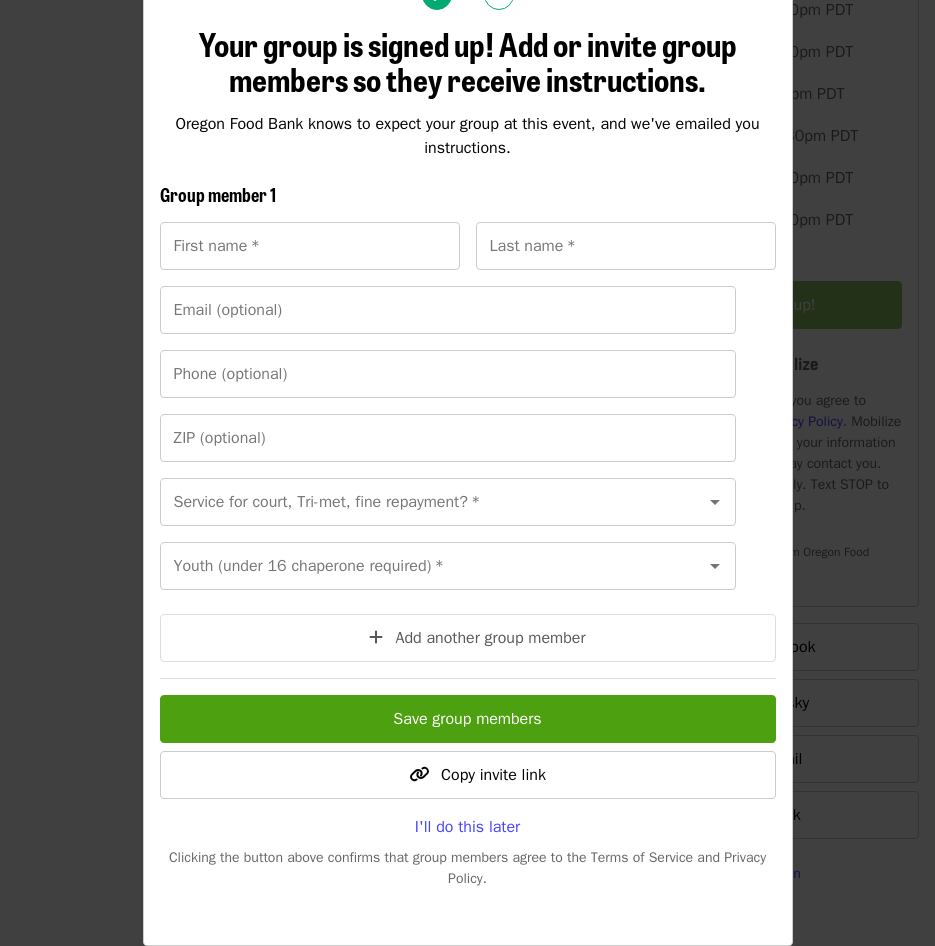 scroll, scrollTop: 0, scrollLeft: 0, axis: both 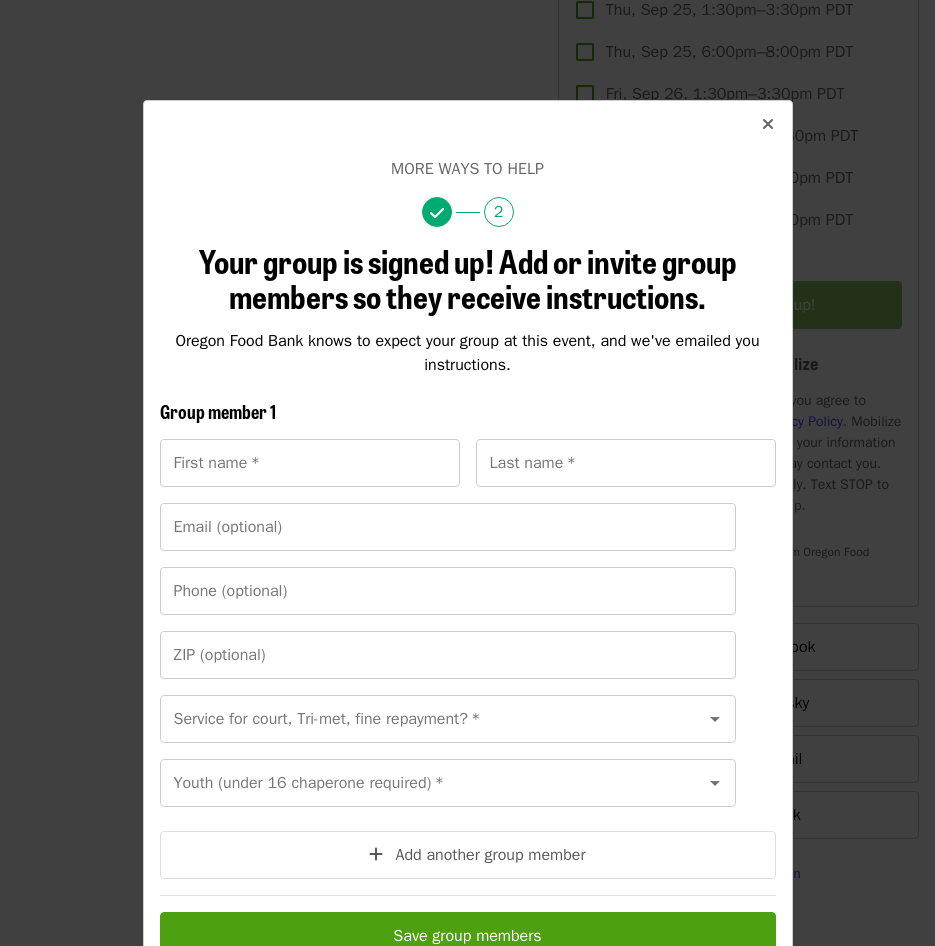 click at bounding box center [768, 124] 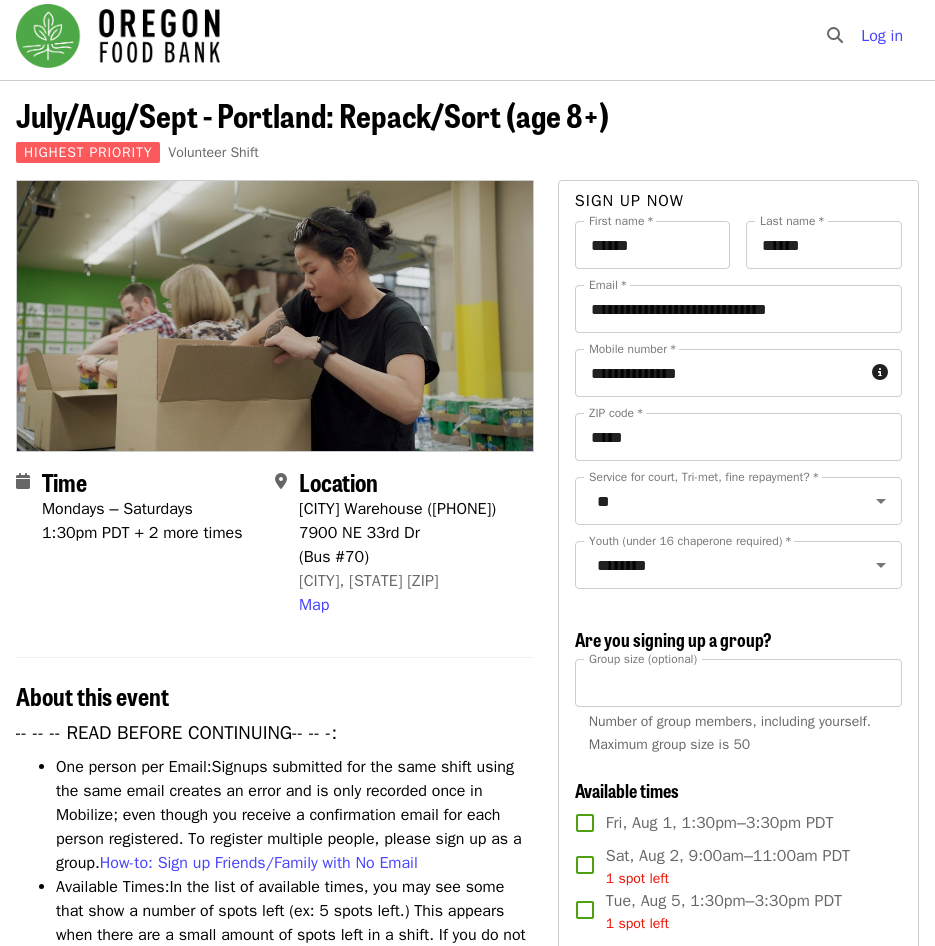scroll, scrollTop: 0, scrollLeft: 0, axis: both 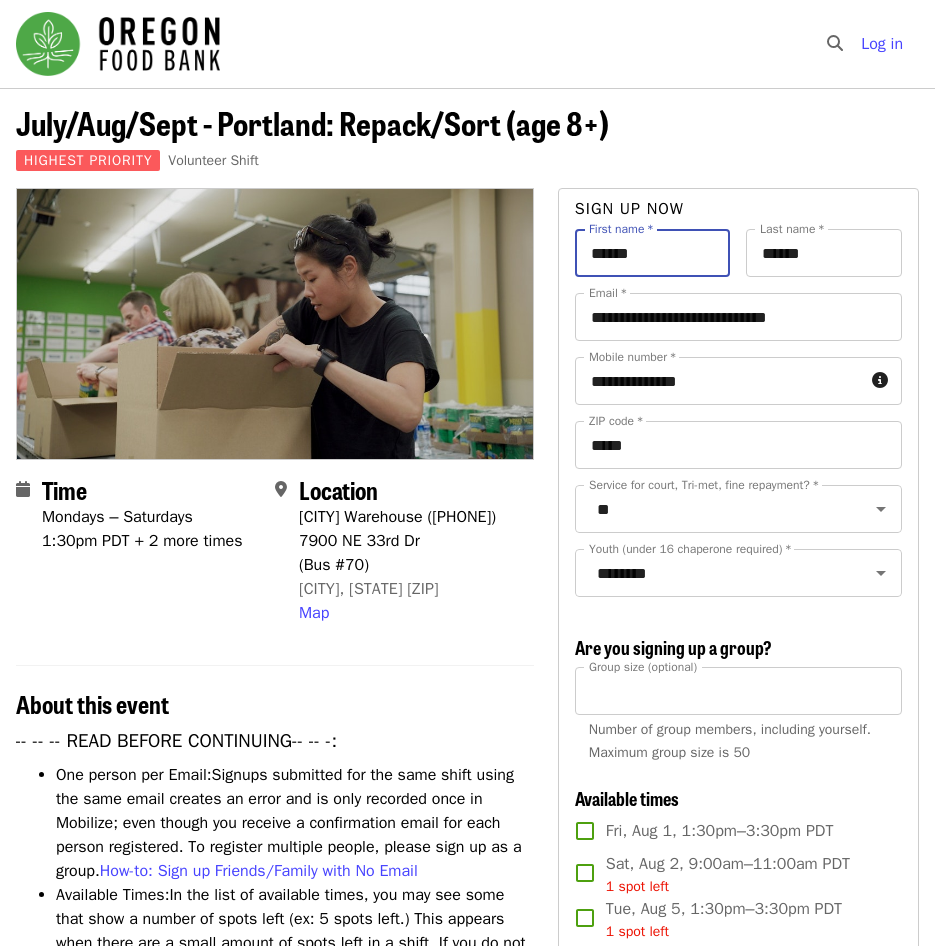 drag, startPoint x: 677, startPoint y: 249, endPoint x: 590, endPoint y: 249, distance: 87 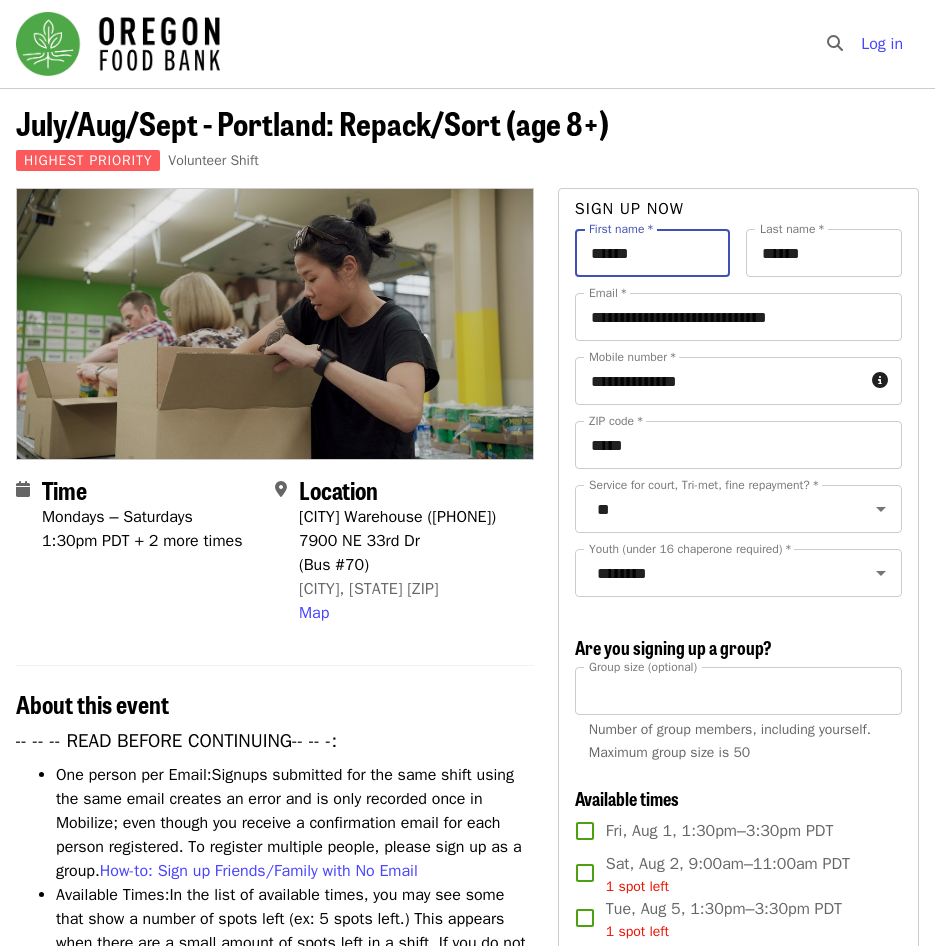 click on "******" at bounding box center [653, 253] 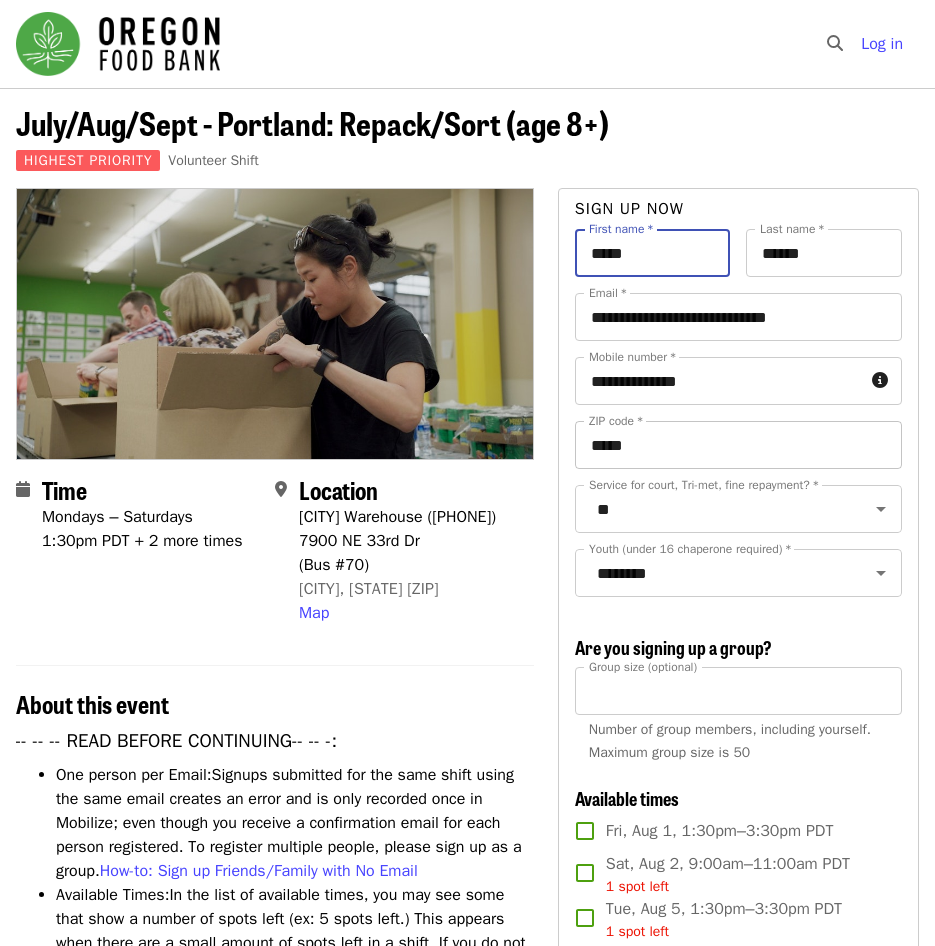 type on "*****" 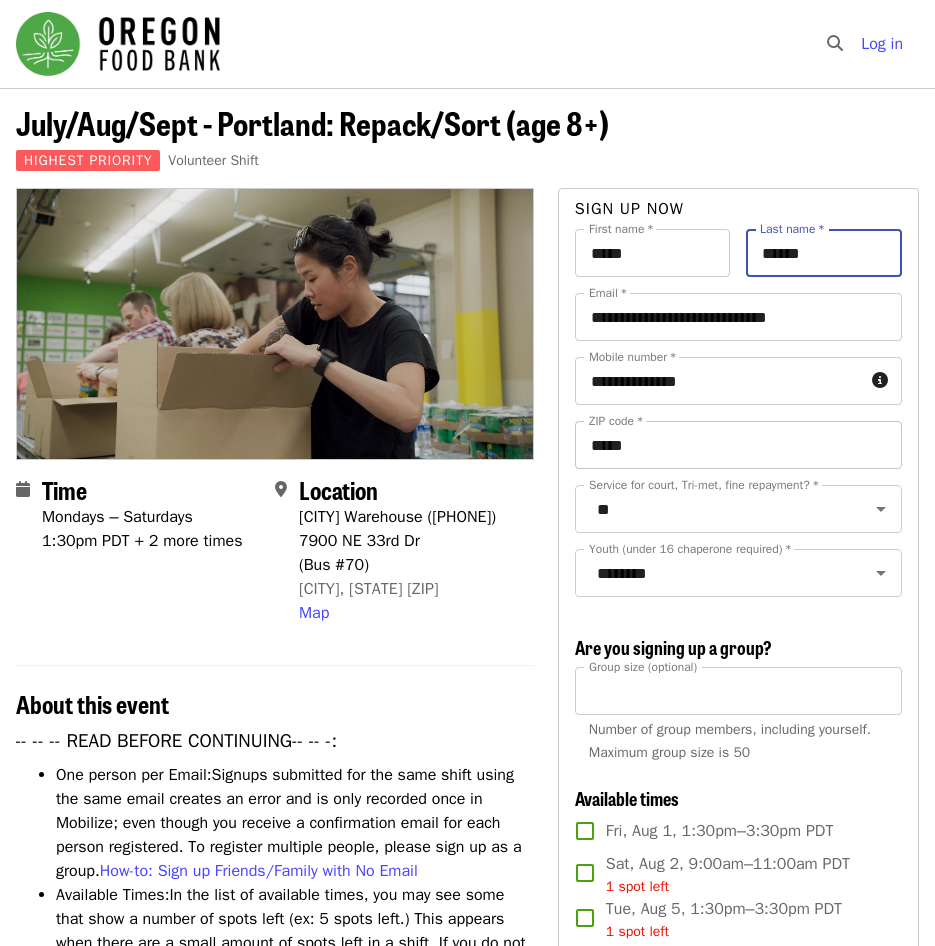 type on "******" 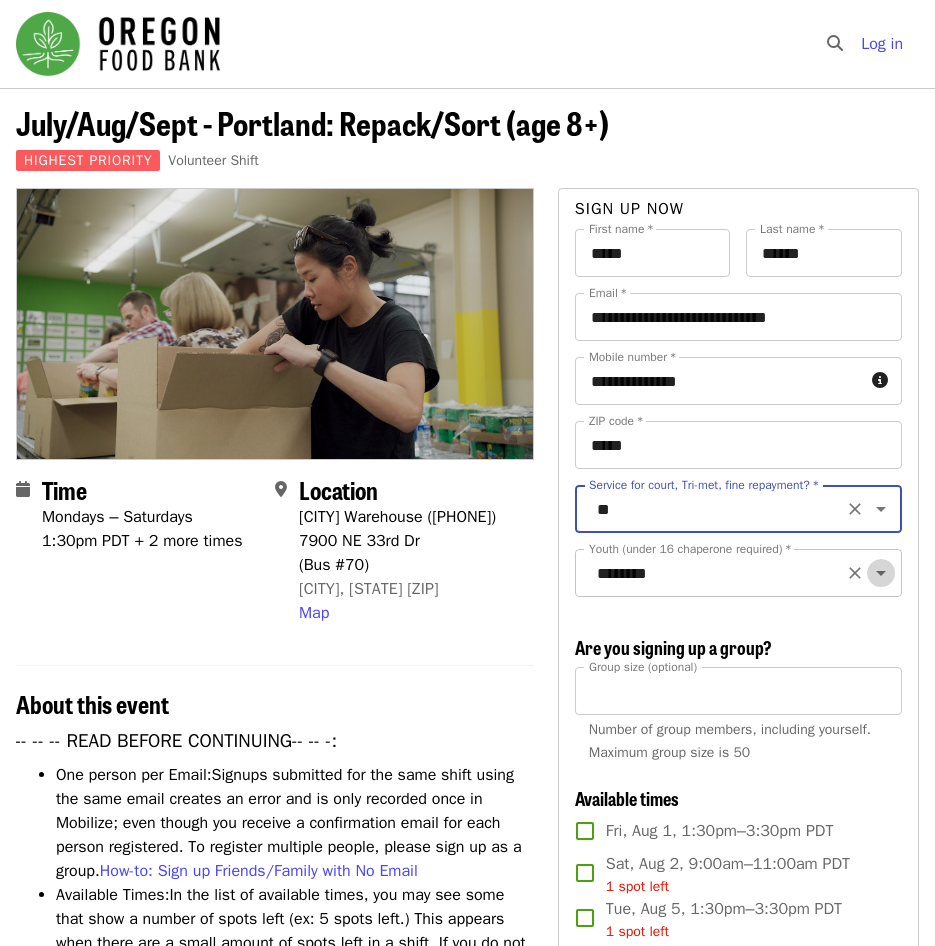 click 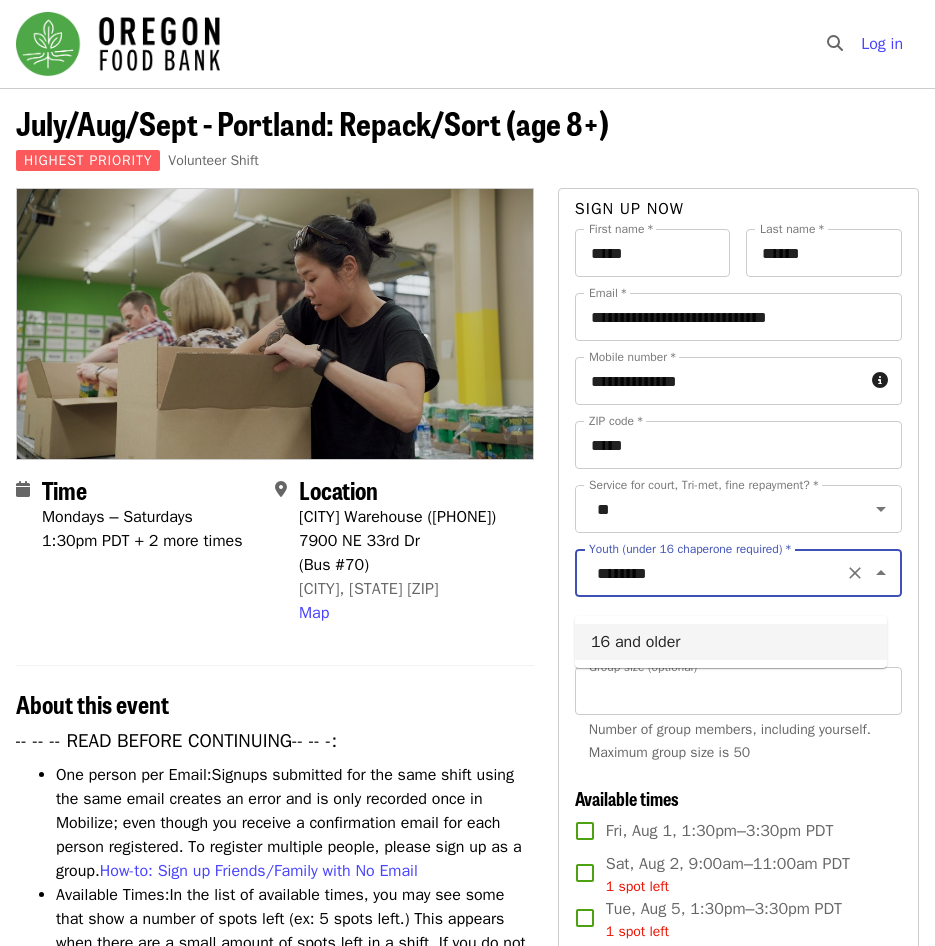 click on "16 and older" at bounding box center (731, 642) 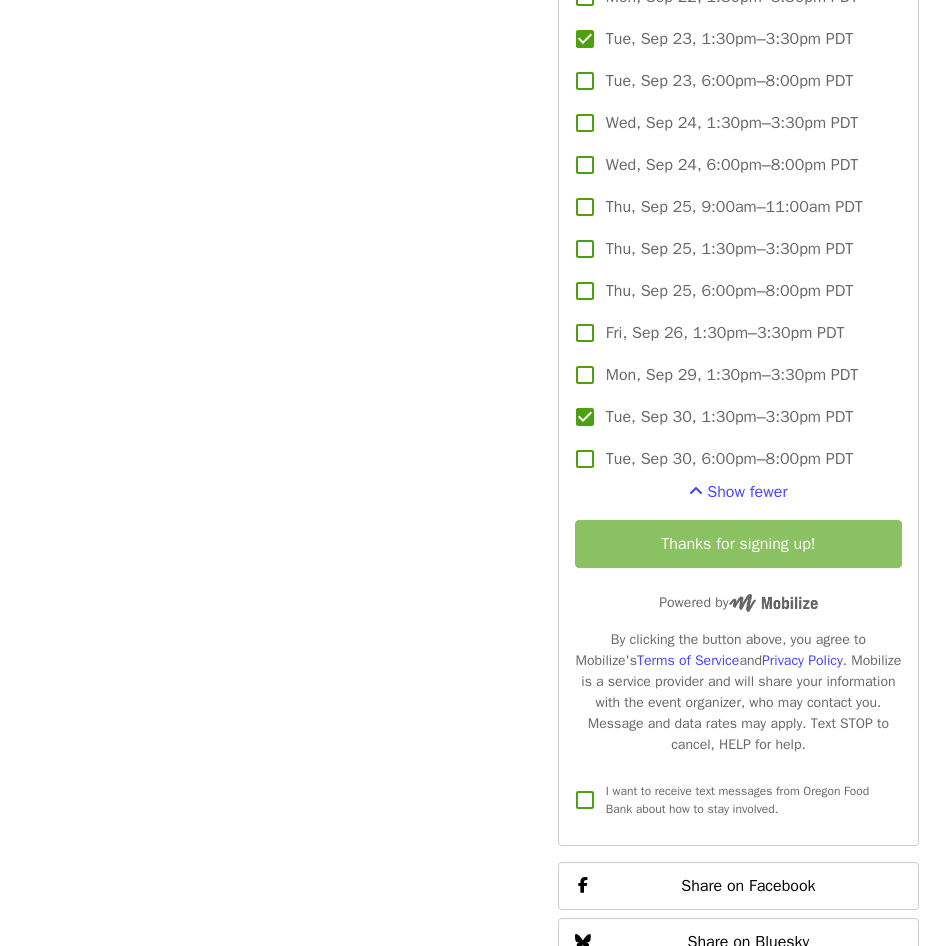 scroll, scrollTop: 3600, scrollLeft: 0, axis: vertical 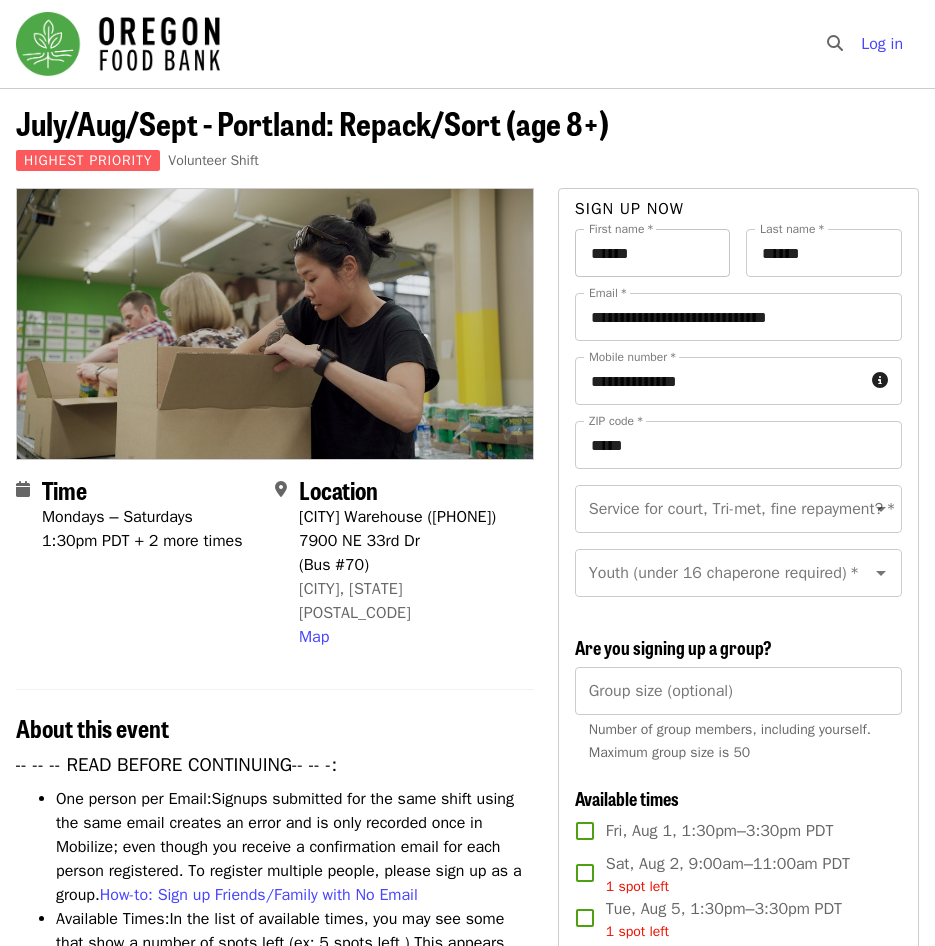 click on "******" at bounding box center (653, 253) 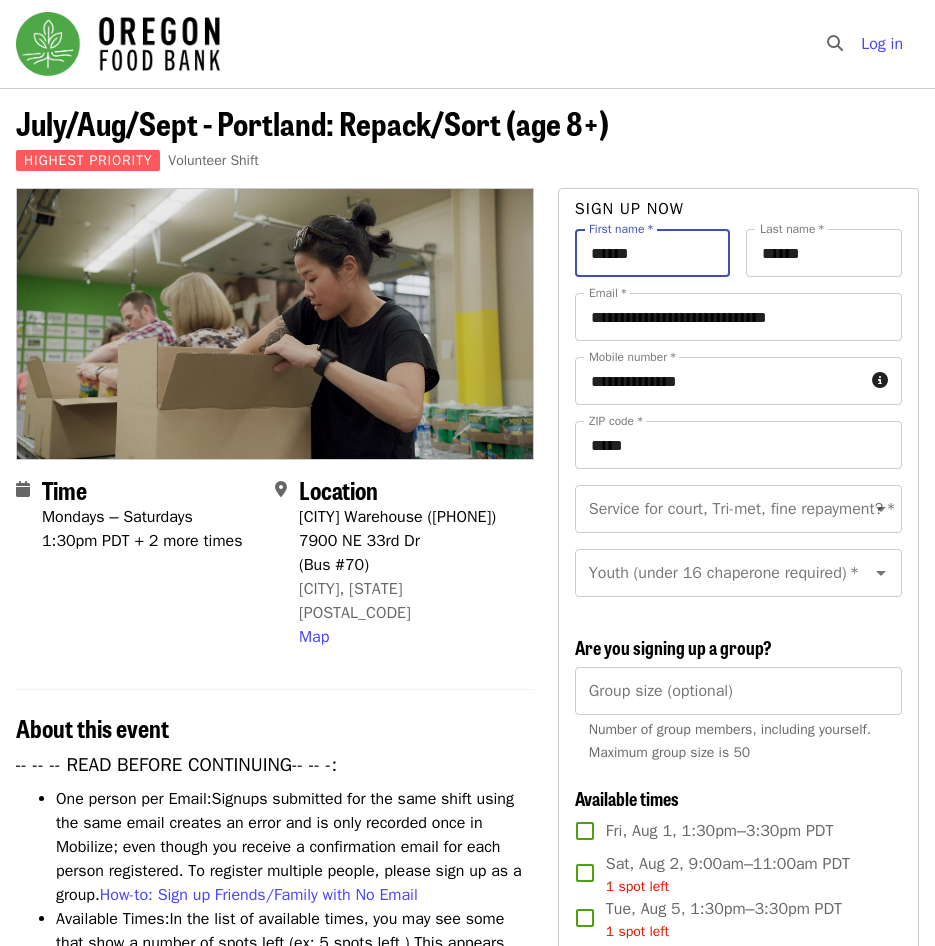 drag, startPoint x: 673, startPoint y: 246, endPoint x: 528, endPoint y: 247, distance: 145.00345 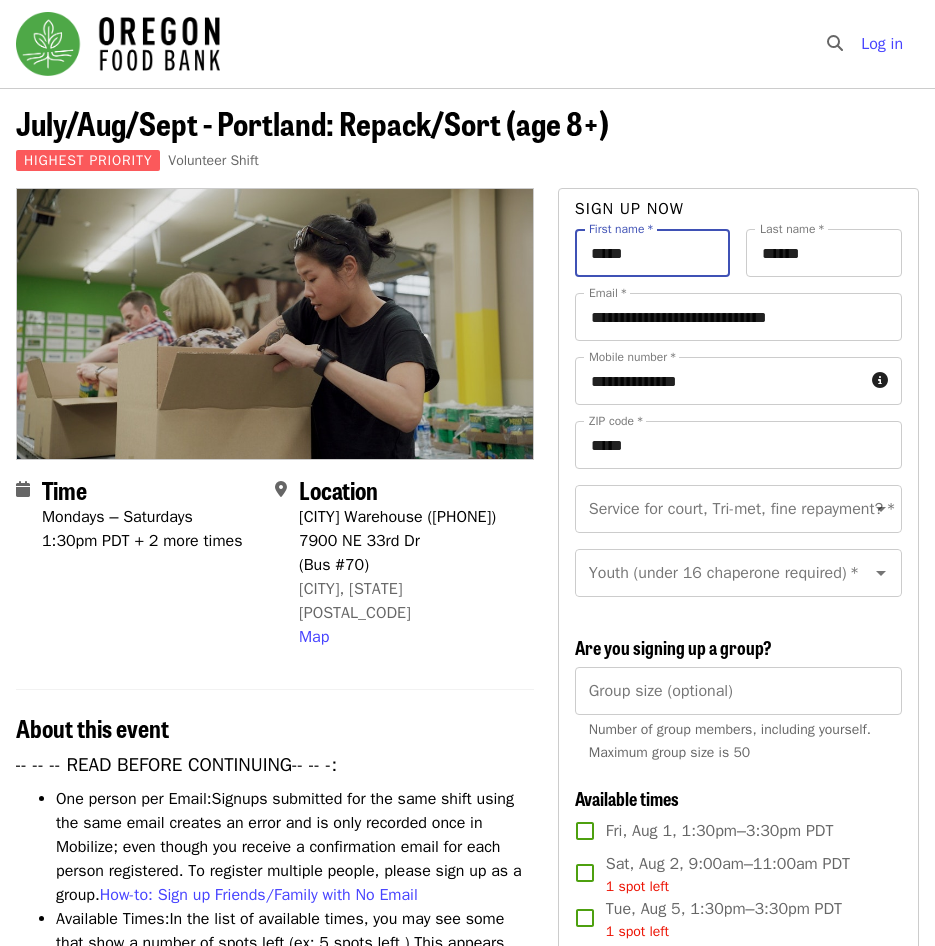 type on "*****" 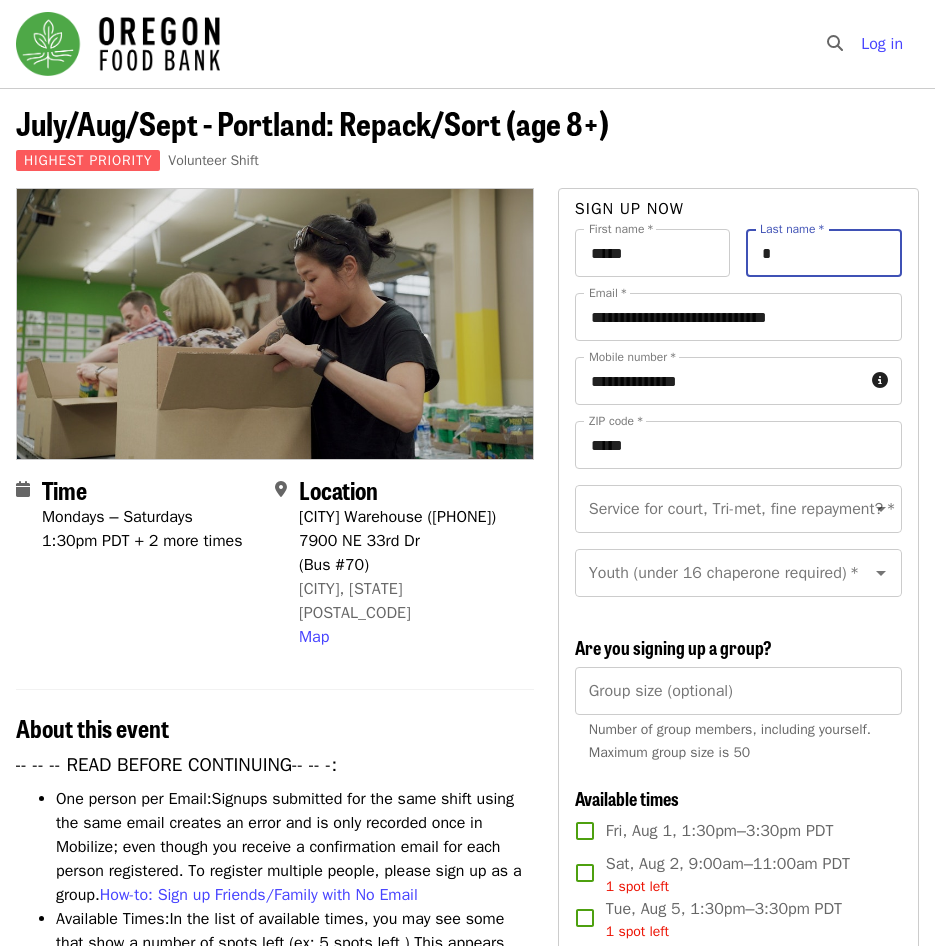 type on "******" 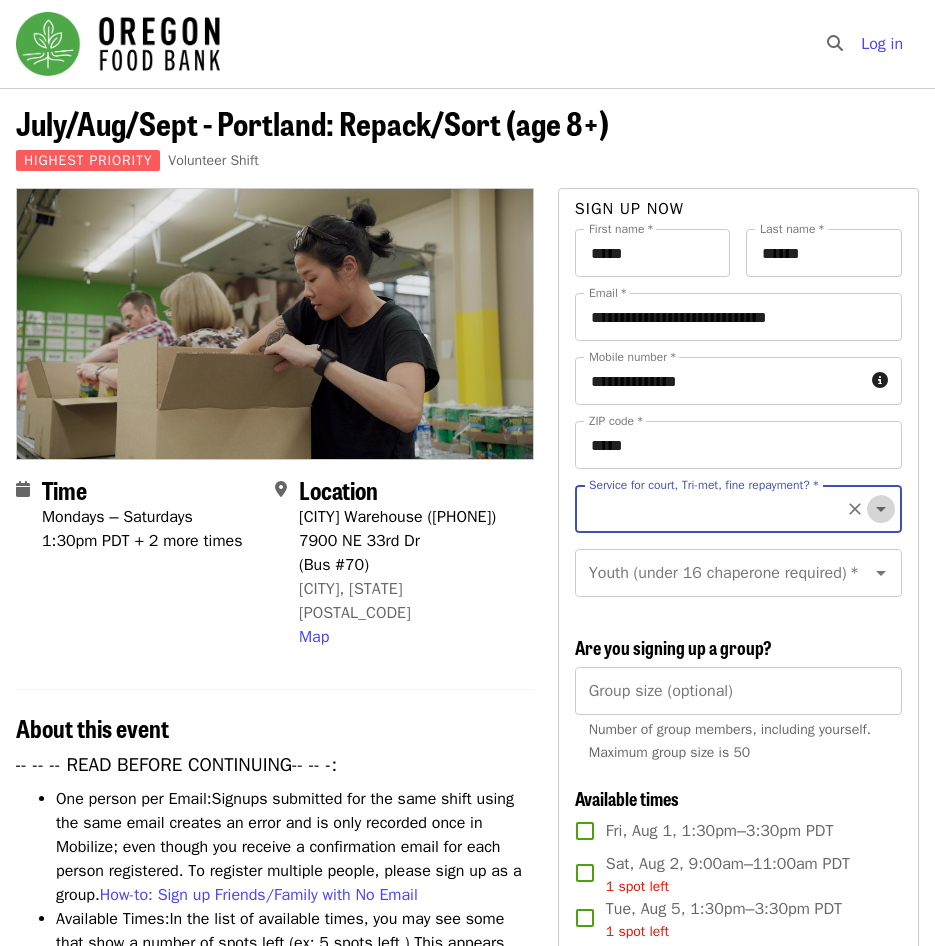 click 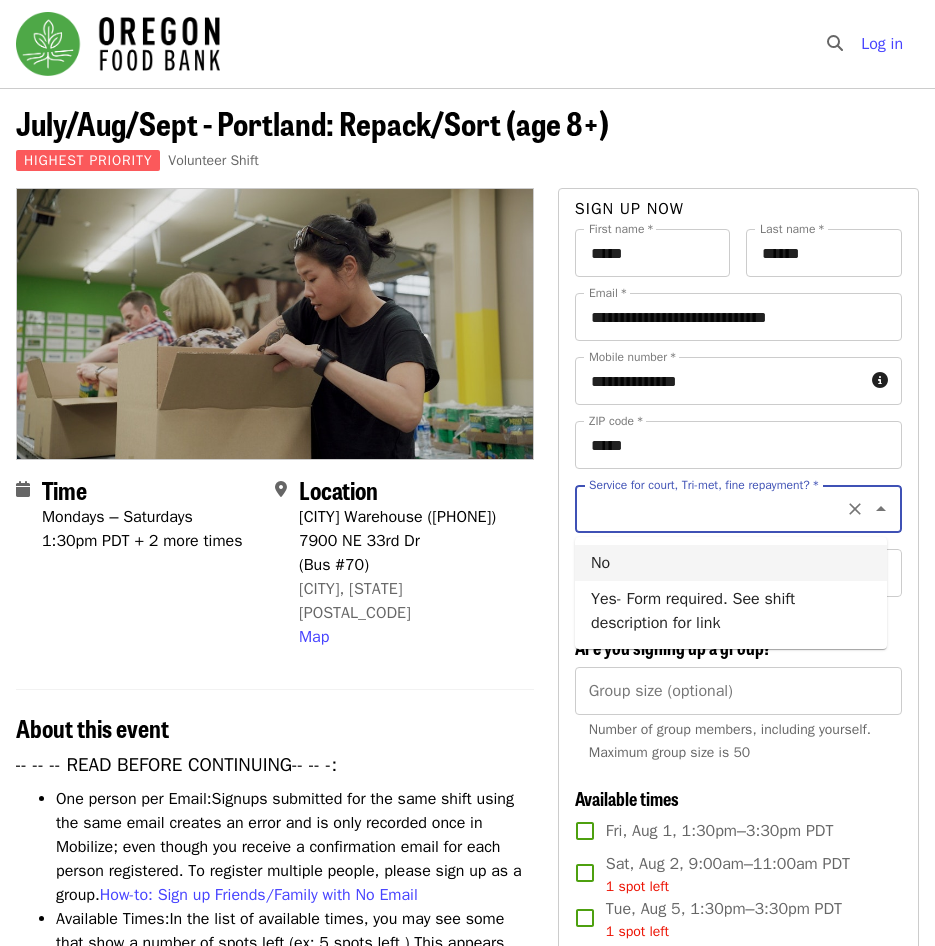 click on "No" at bounding box center (731, 563) 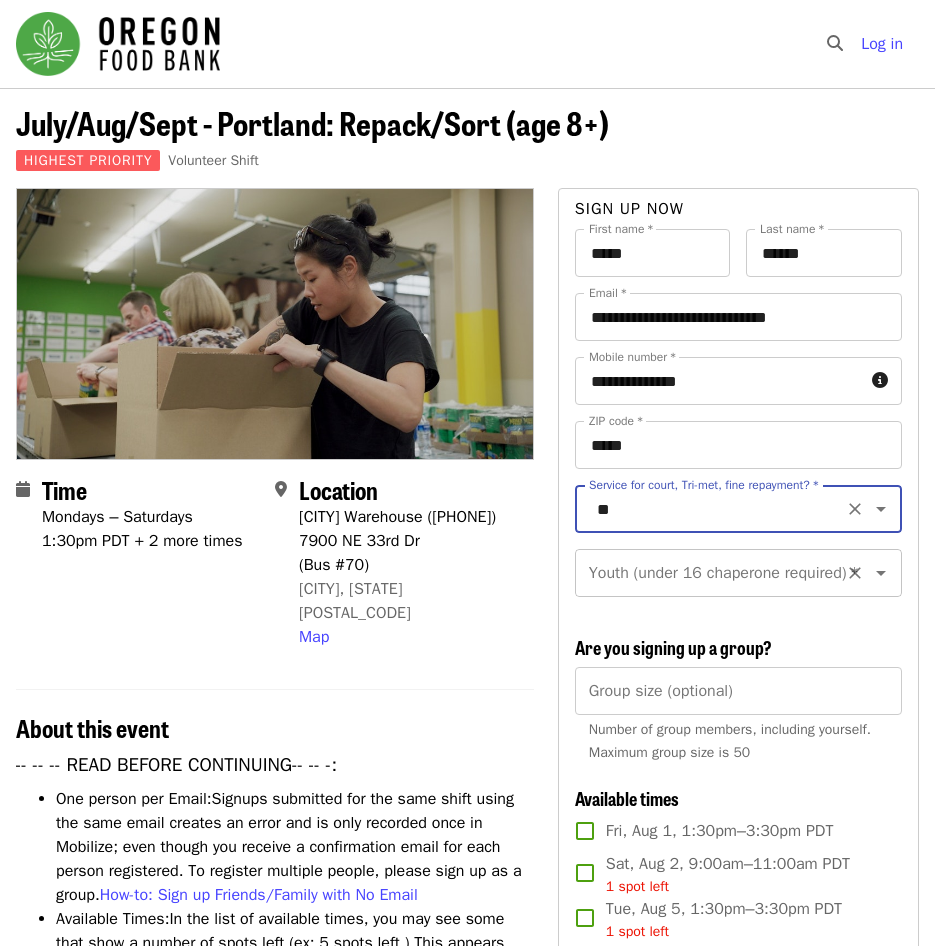click 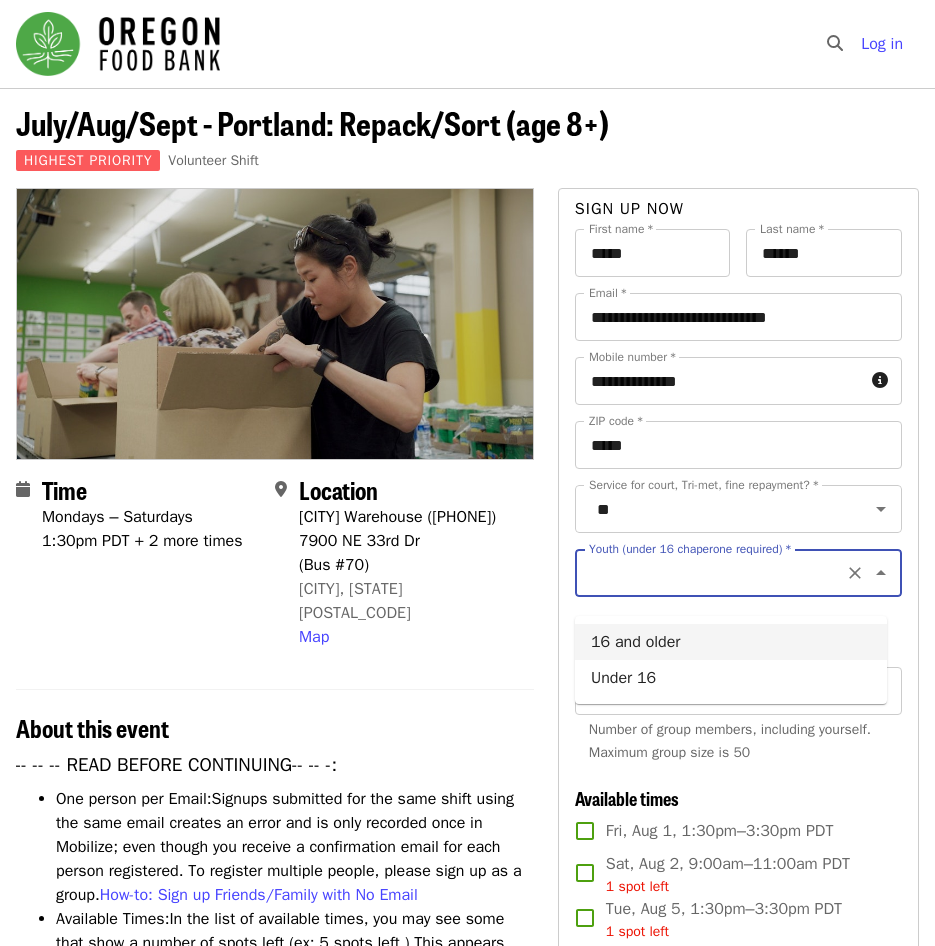 click on "16 and older" at bounding box center (731, 642) 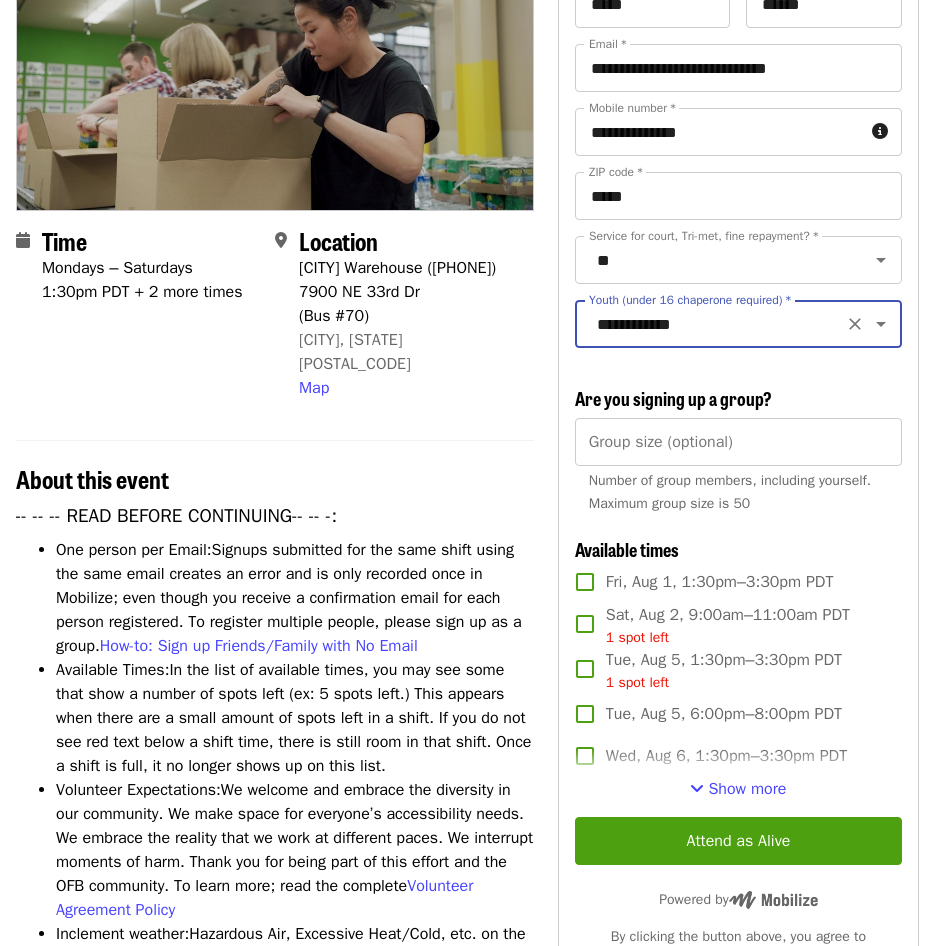 scroll, scrollTop: 300, scrollLeft: 0, axis: vertical 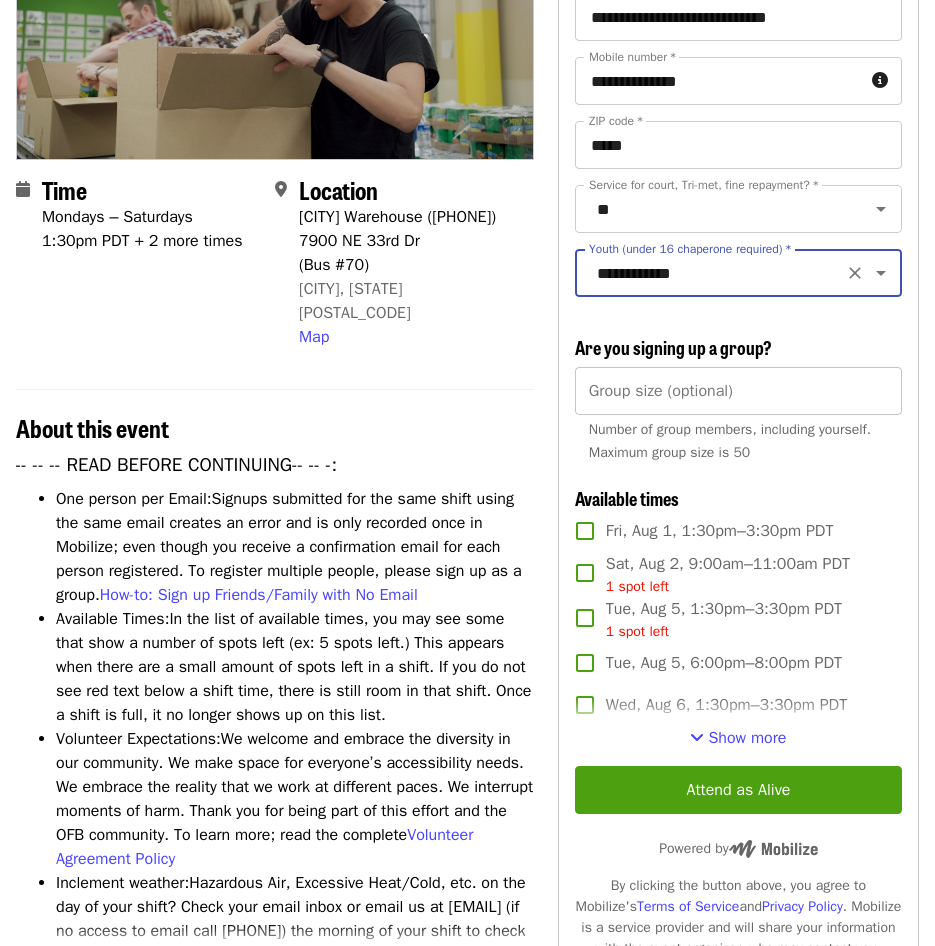 click on "Group size (optional)" at bounding box center [738, 391] 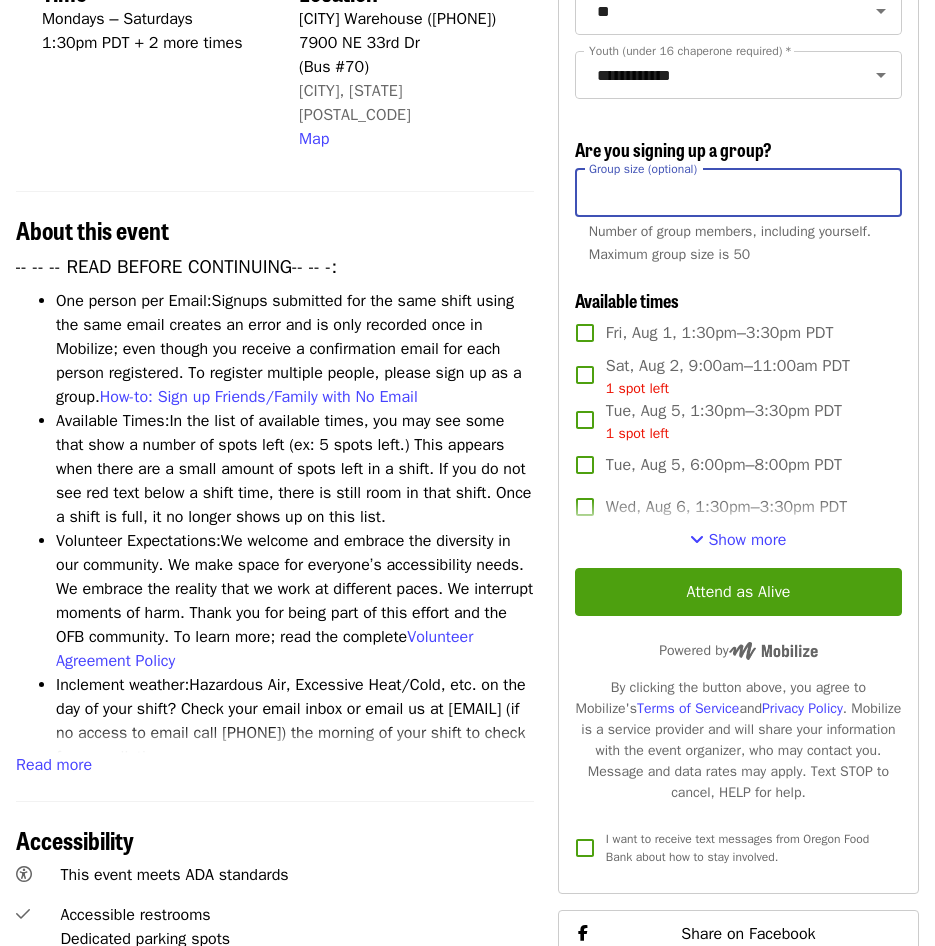 scroll, scrollTop: 500, scrollLeft: 0, axis: vertical 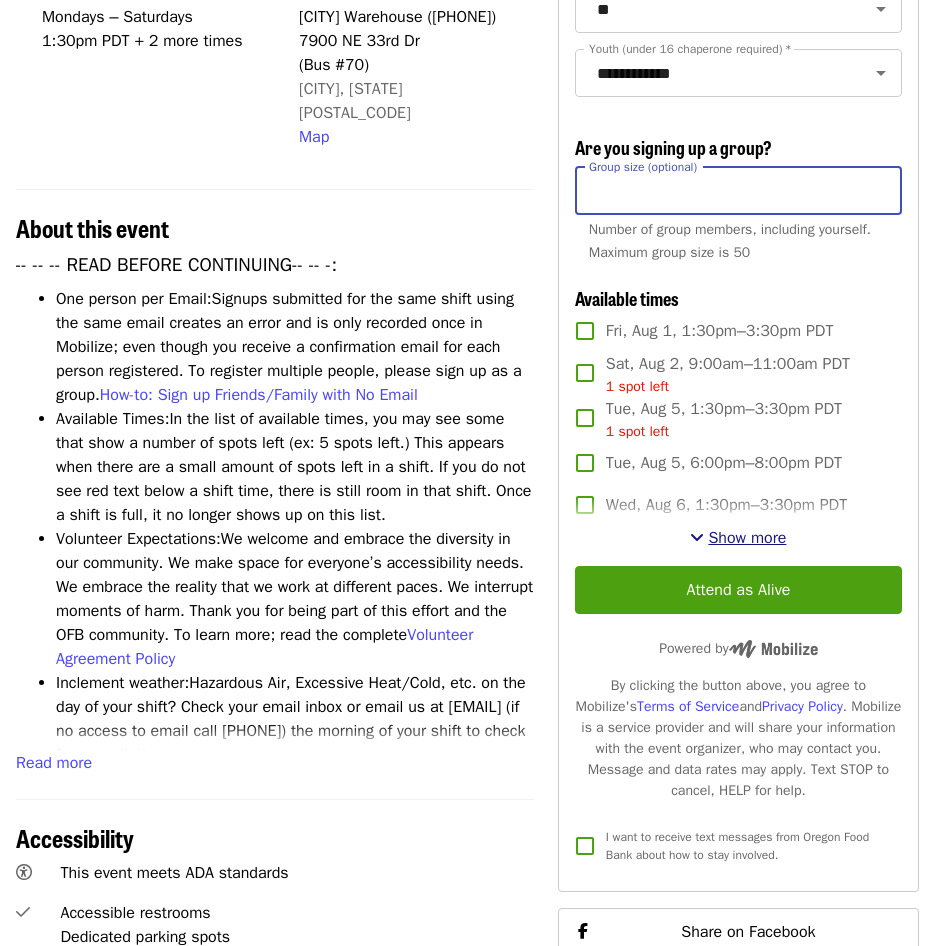 type on "*" 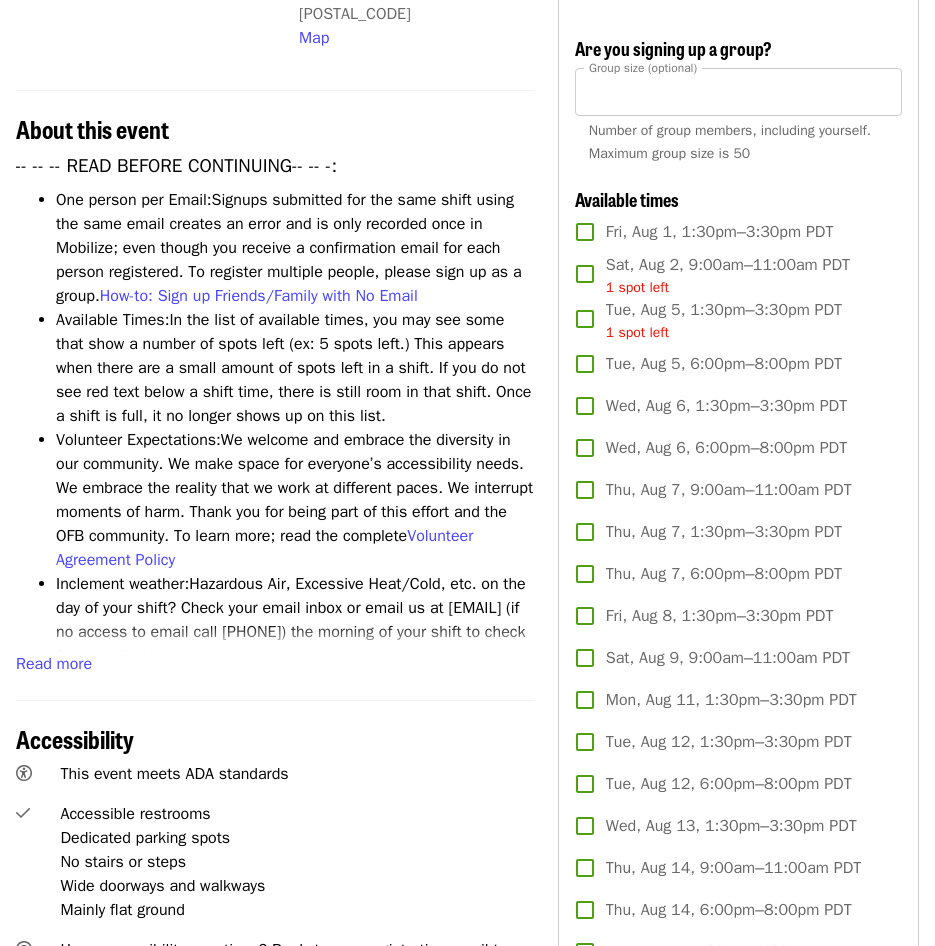 scroll, scrollTop: 700, scrollLeft: 0, axis: vertical 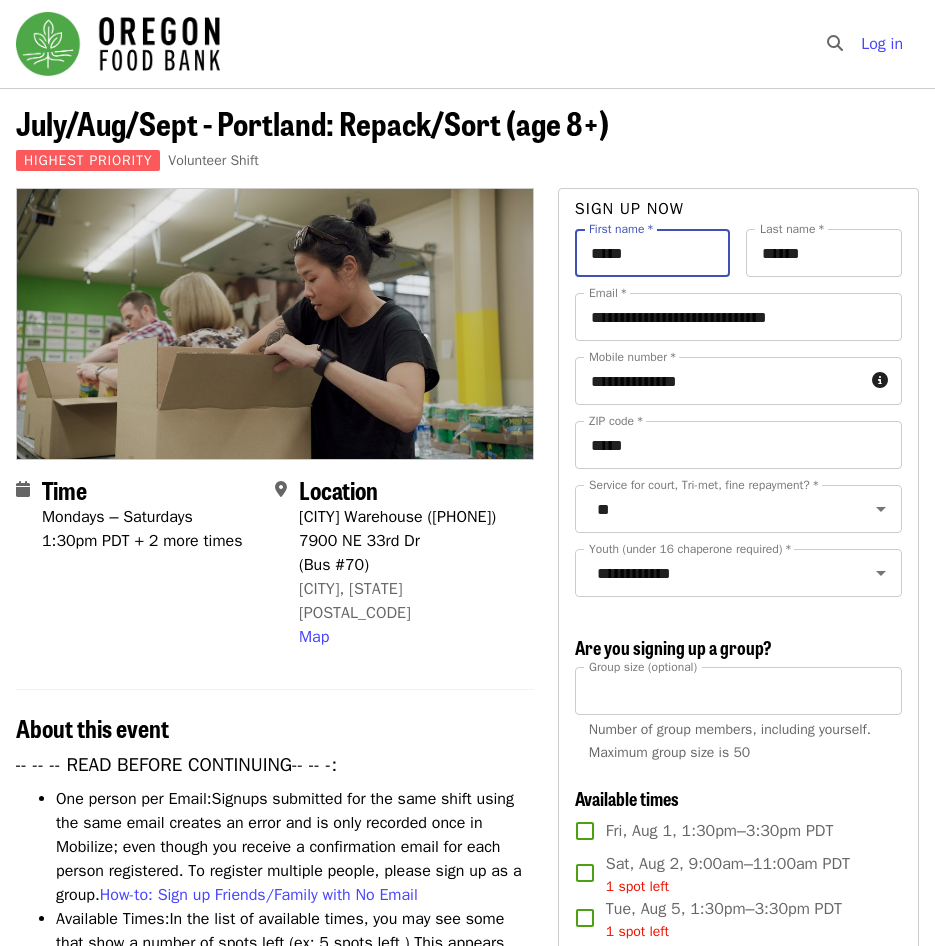 drag, startPoint x: 664, startPoint y: 263, endPoint x: 614, endPoint y: 260, distance: 50.08992 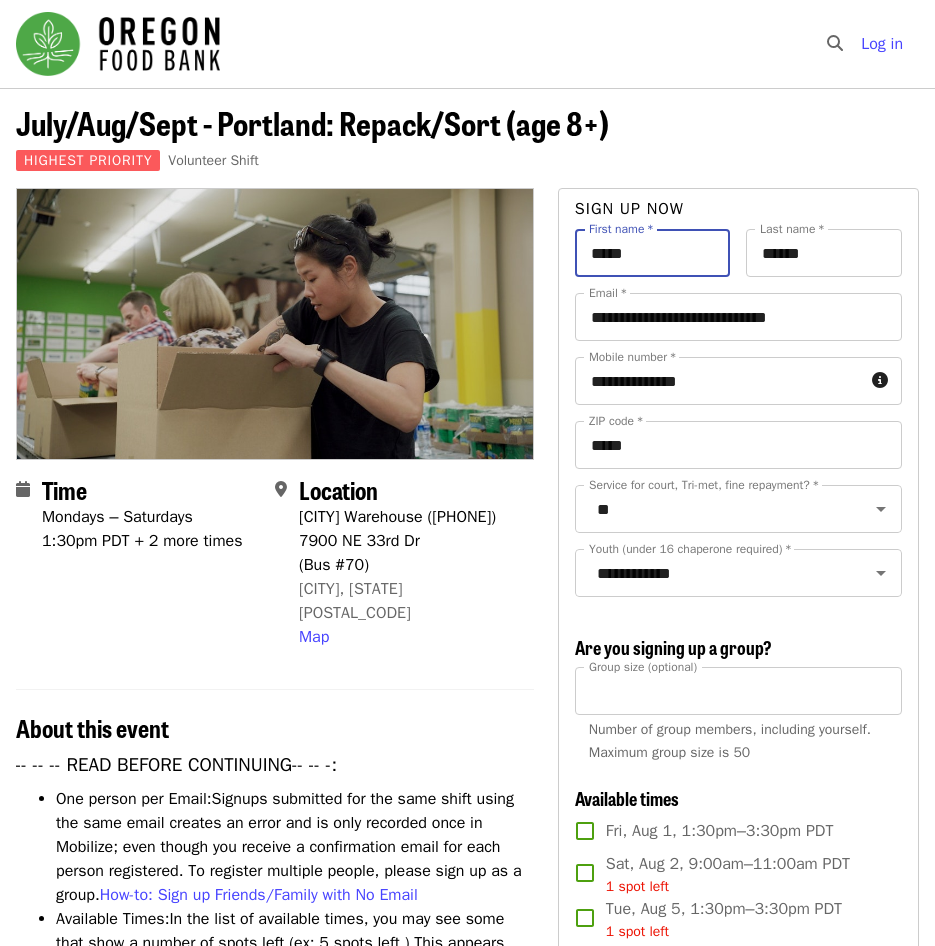 click on "*****" at bounding box center (653, 253) 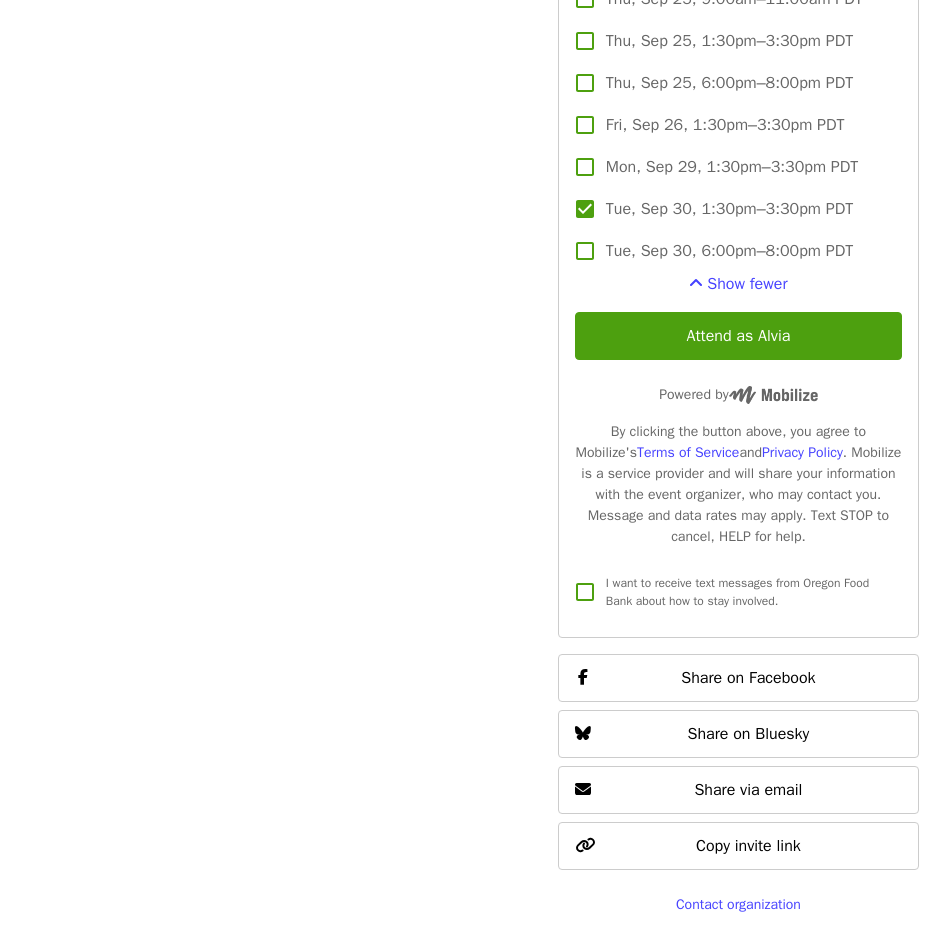 scroll, scrollTop: 3739, scrollLeft: 0, axis: vertical 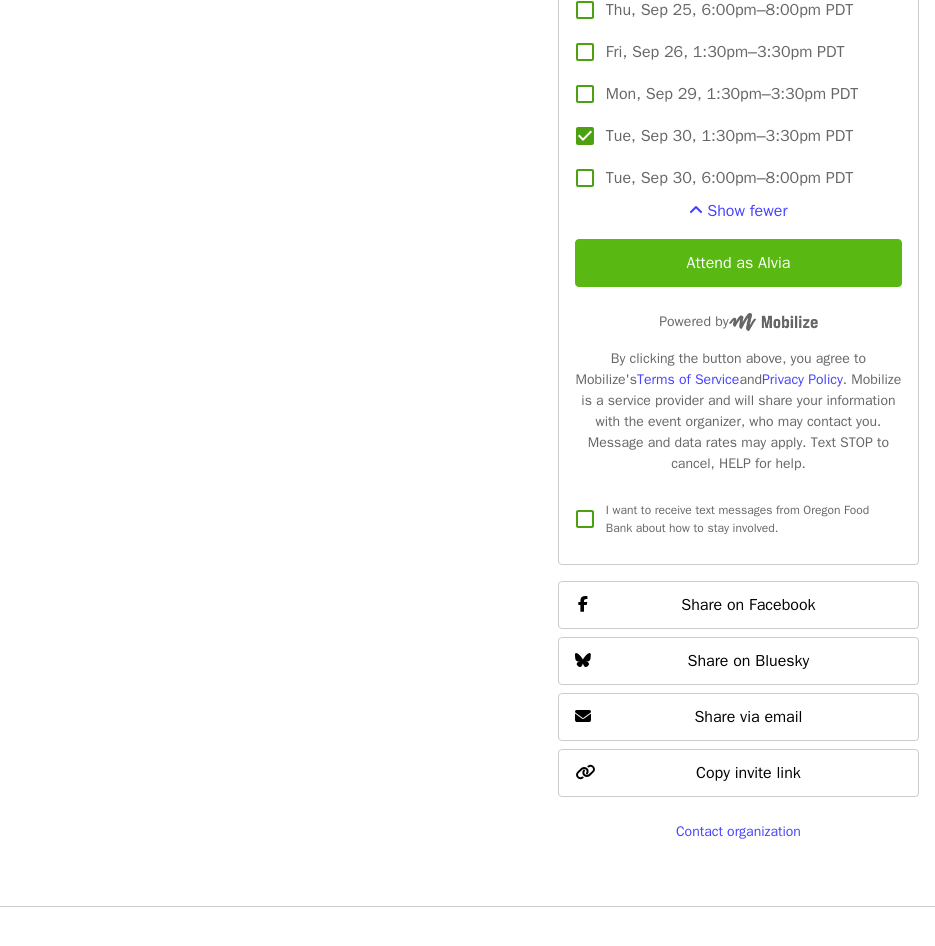 click on "Attend as Alvia" at bounding box center [738, 263] 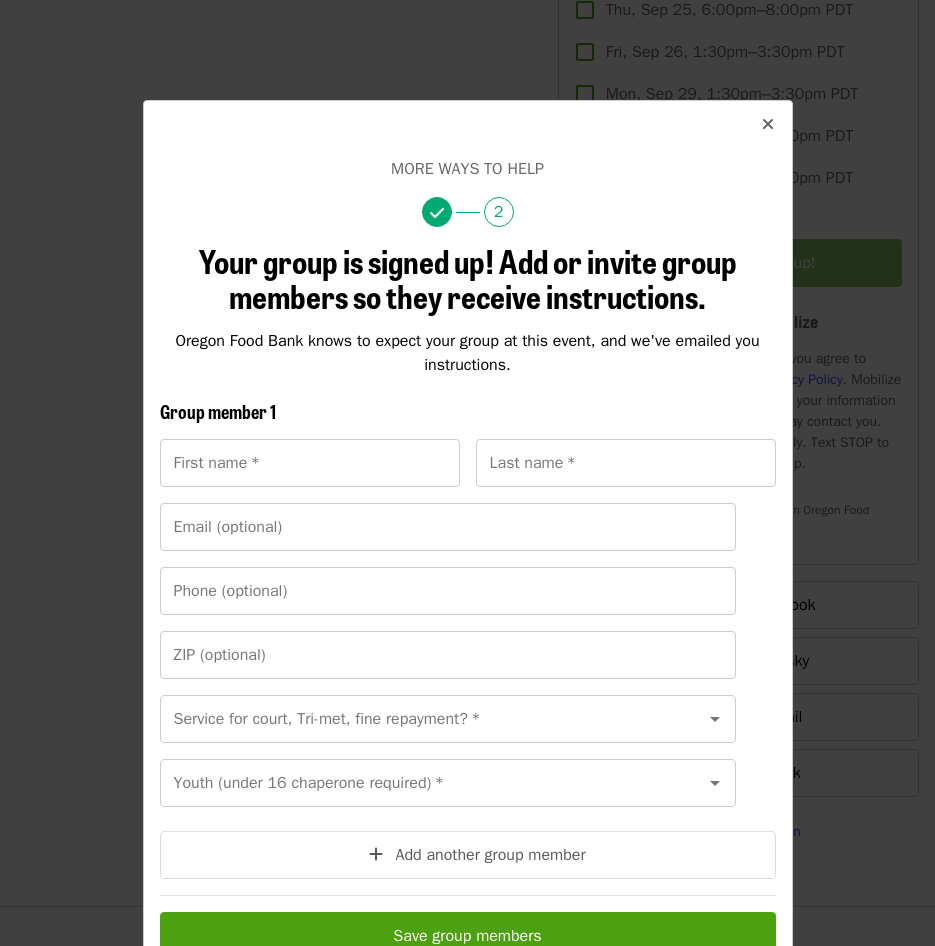 click at bounding box center [768, 124] 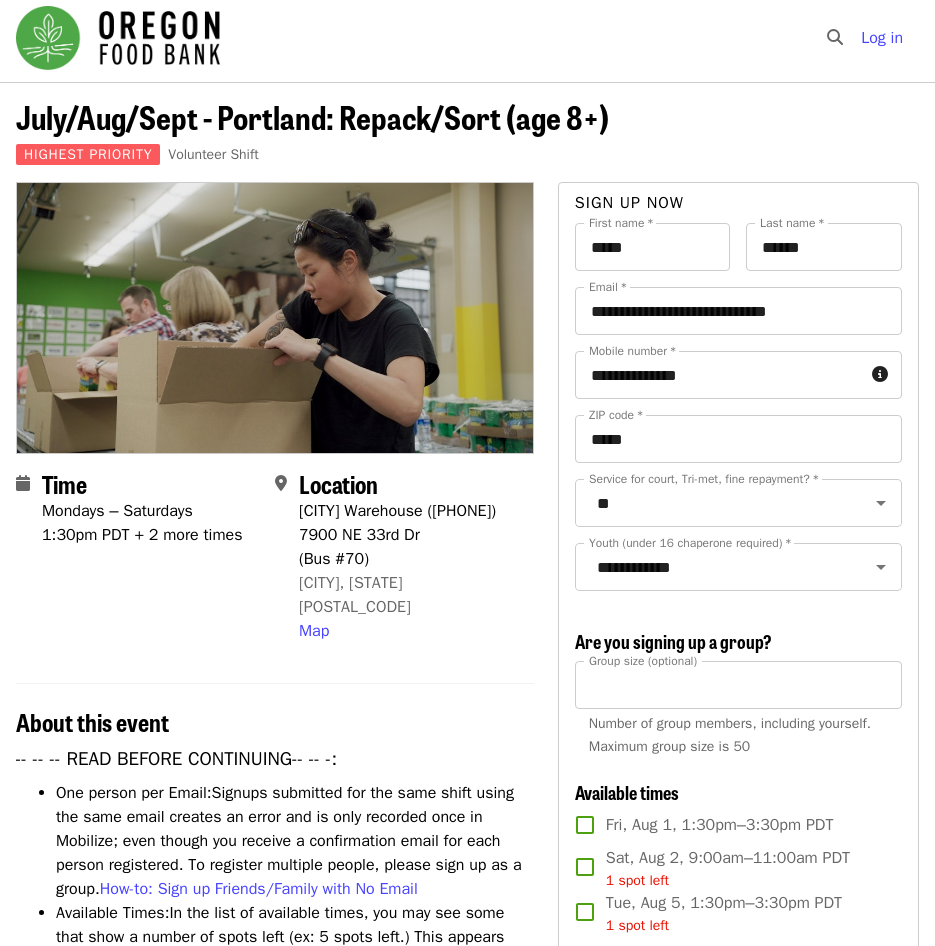 scroll, scrollTop: 0, scrollLeft: 0, axis: both 